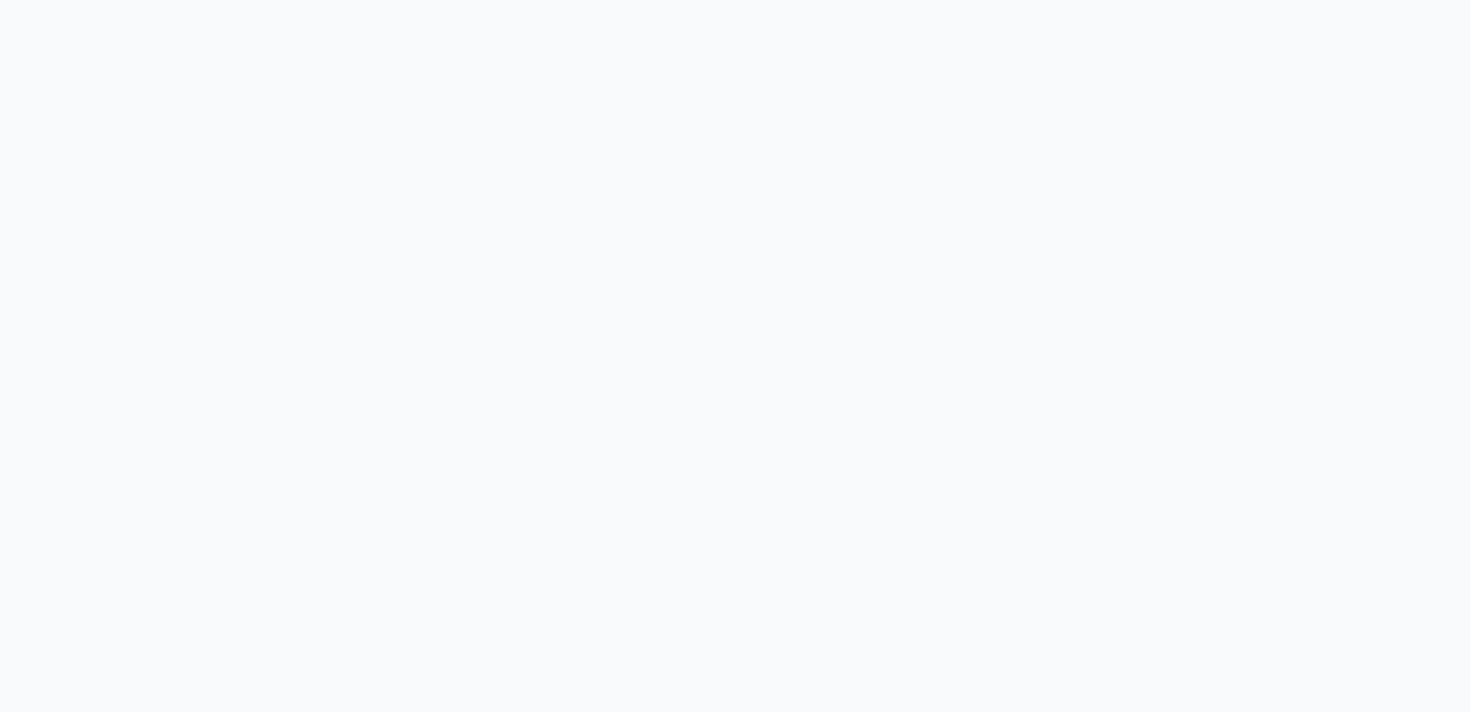 scroll, scrollTop: 0, scrollLeft: 0, axis: both 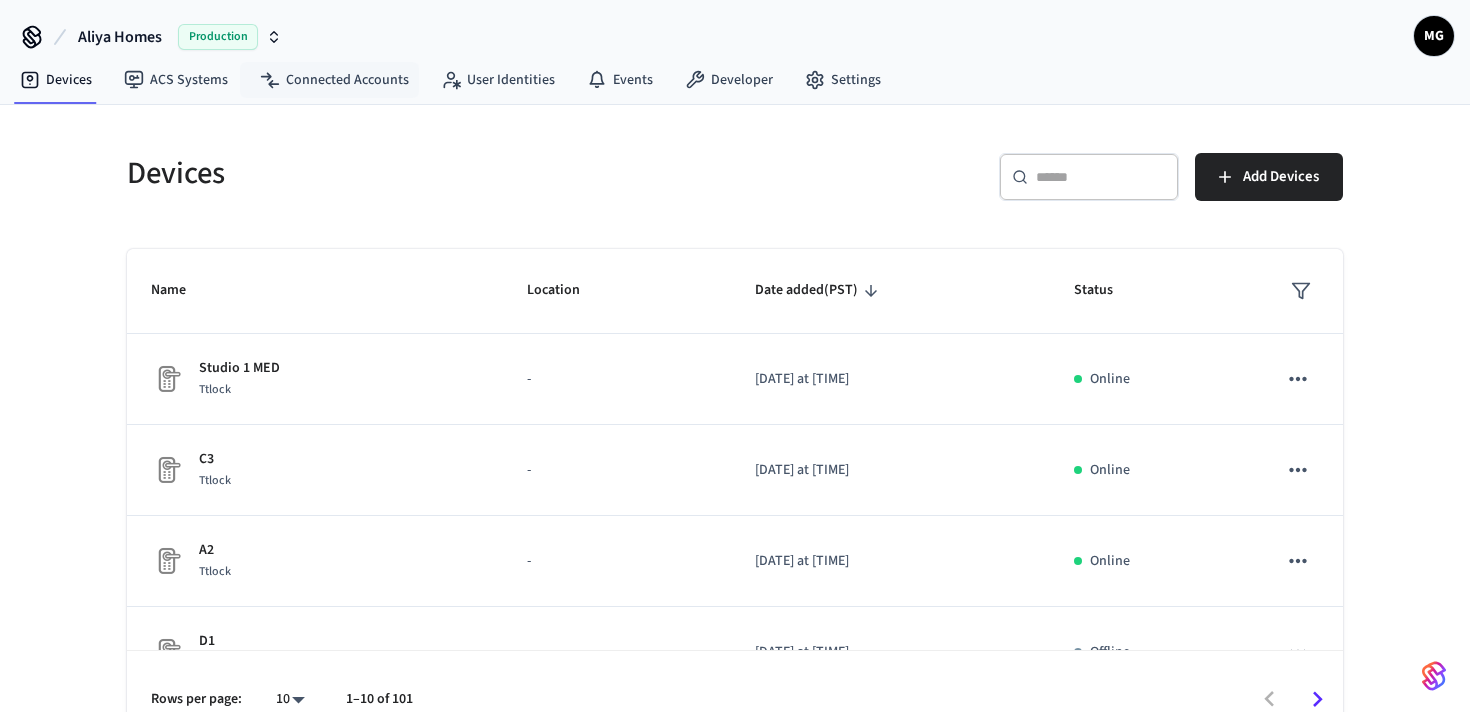 click on "Aliya Homes Production" at bounding box center [180, 37] 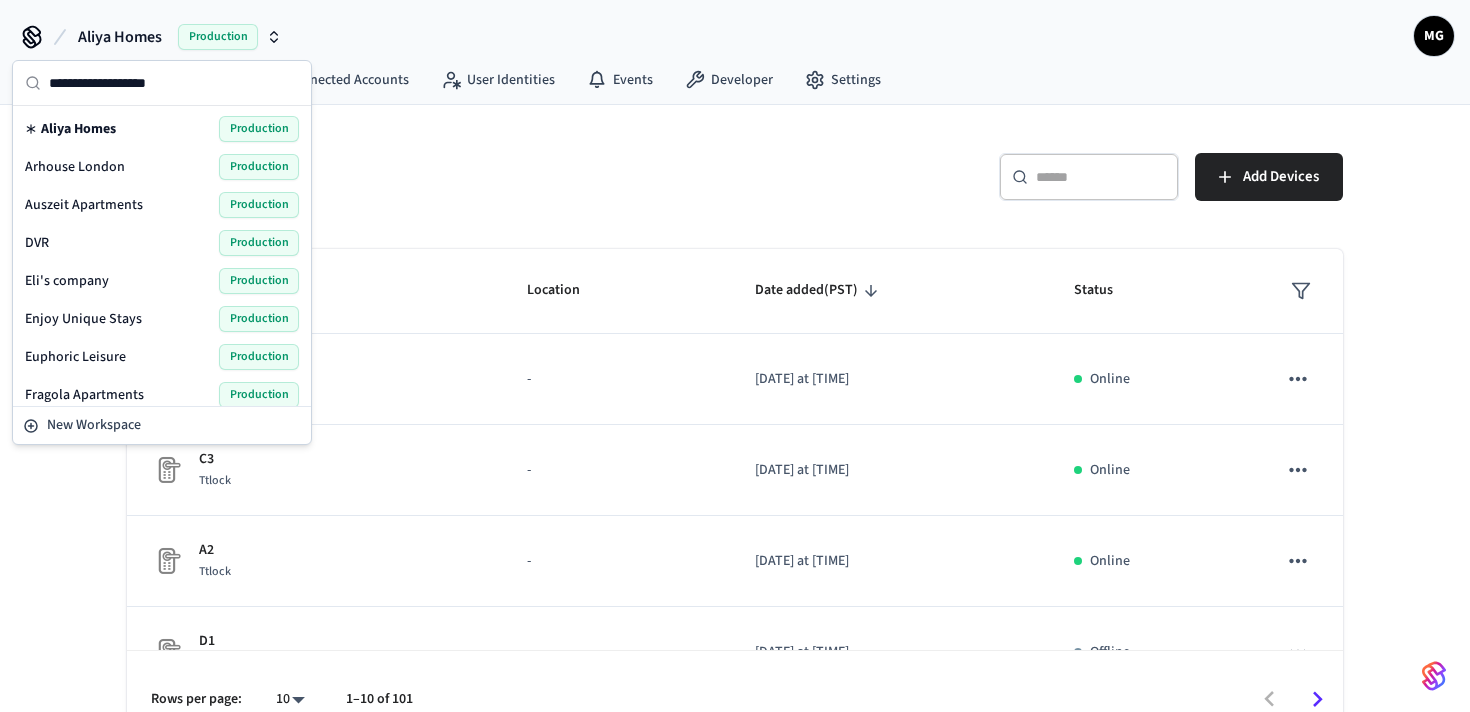 click on "Devices" at bounding box center [425, 173] 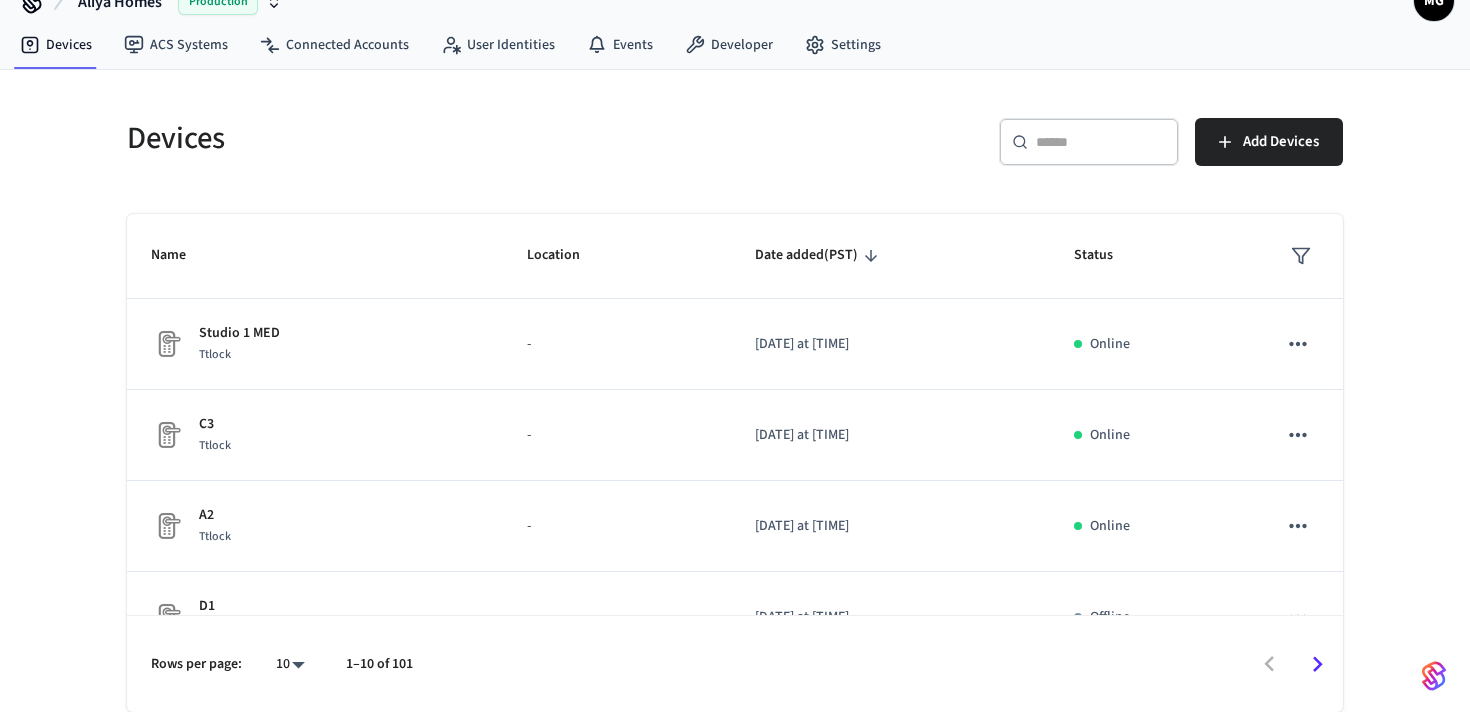 scroll, scrollTop: 0, scrollLeft: 0, axis: both 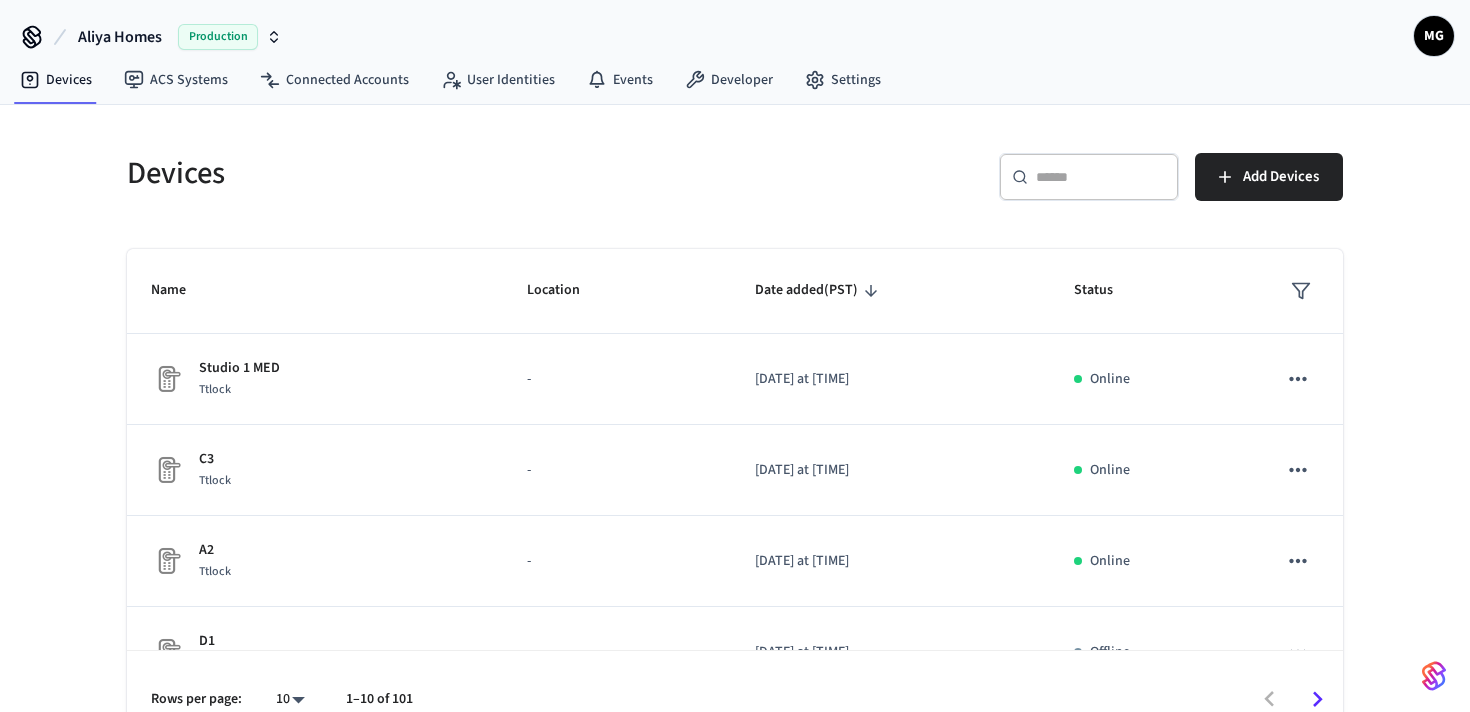 click on "​ ​" at bounding box center [1089, 177] 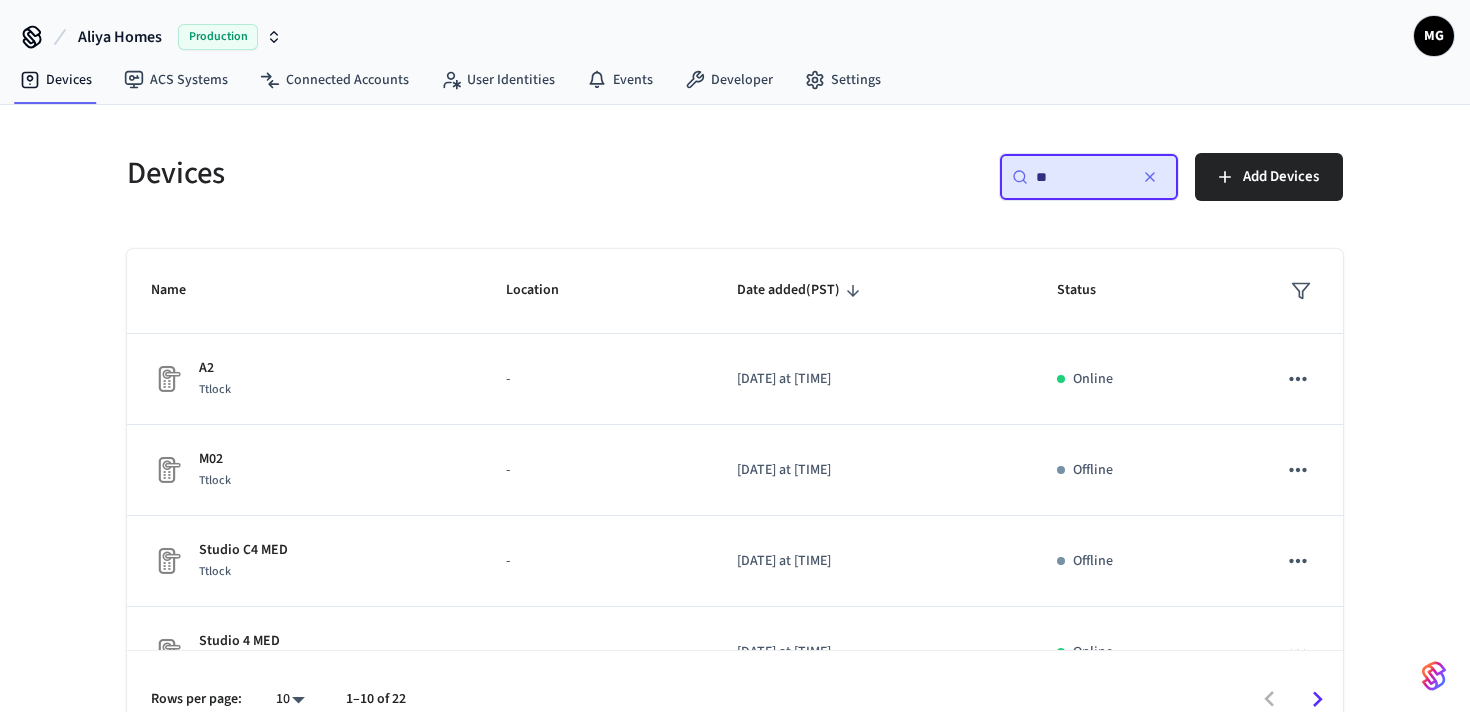 type on "**" 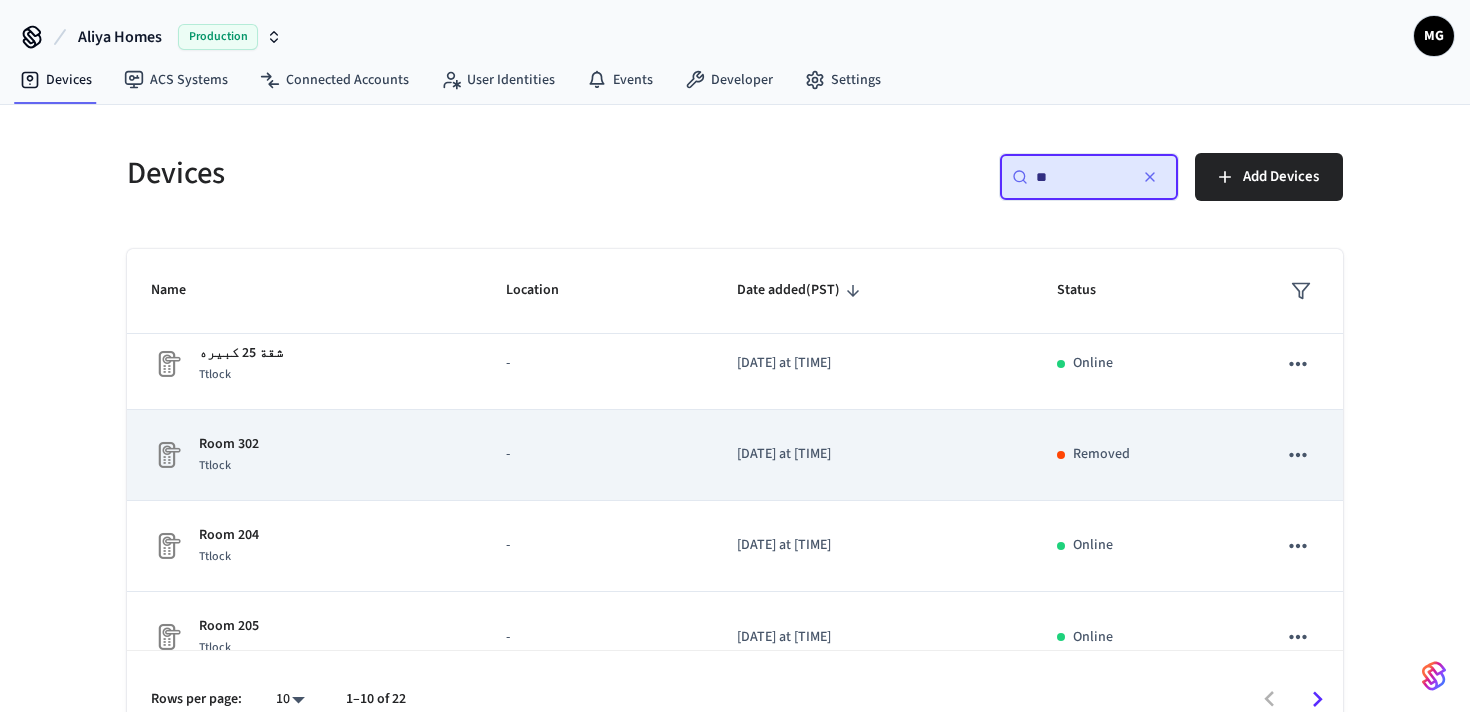 scroll, scrollTop: 594, scrollLeft: 0, axis: vertical 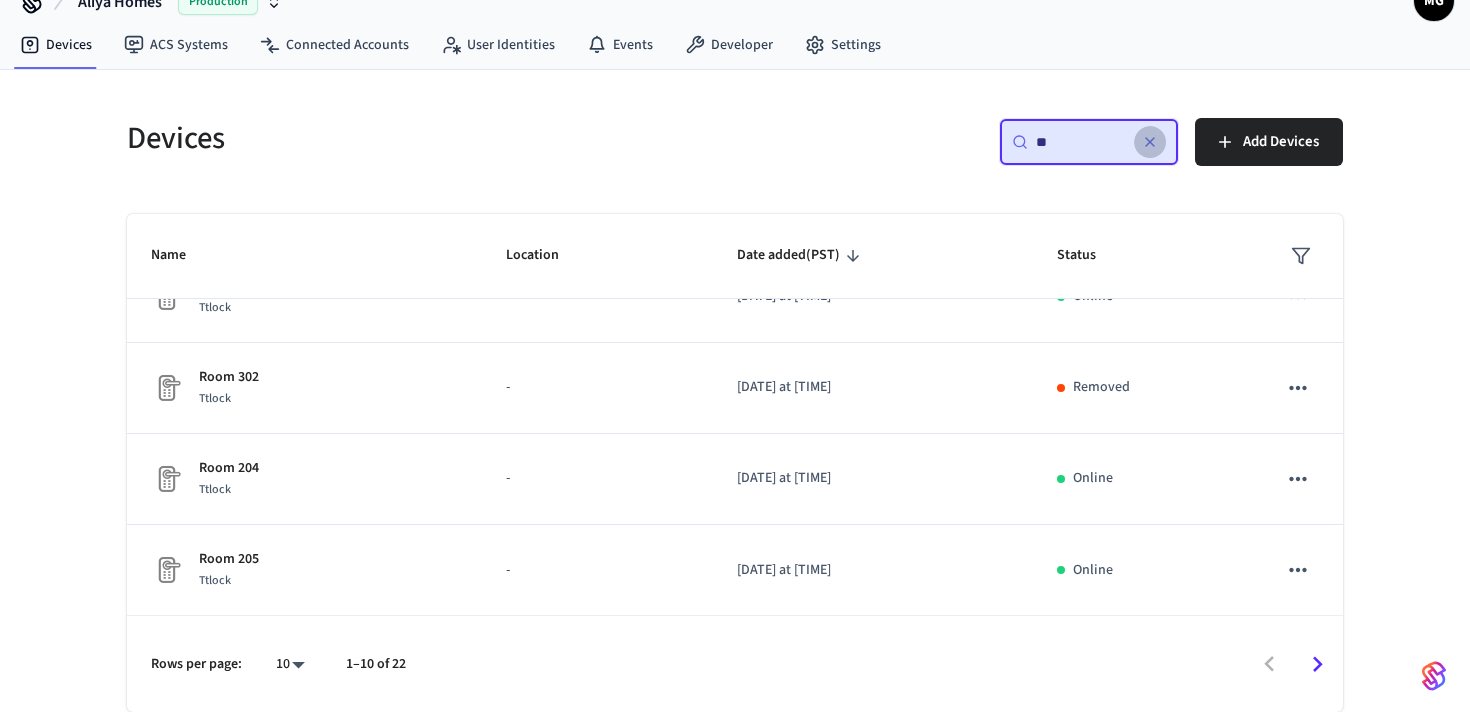 click 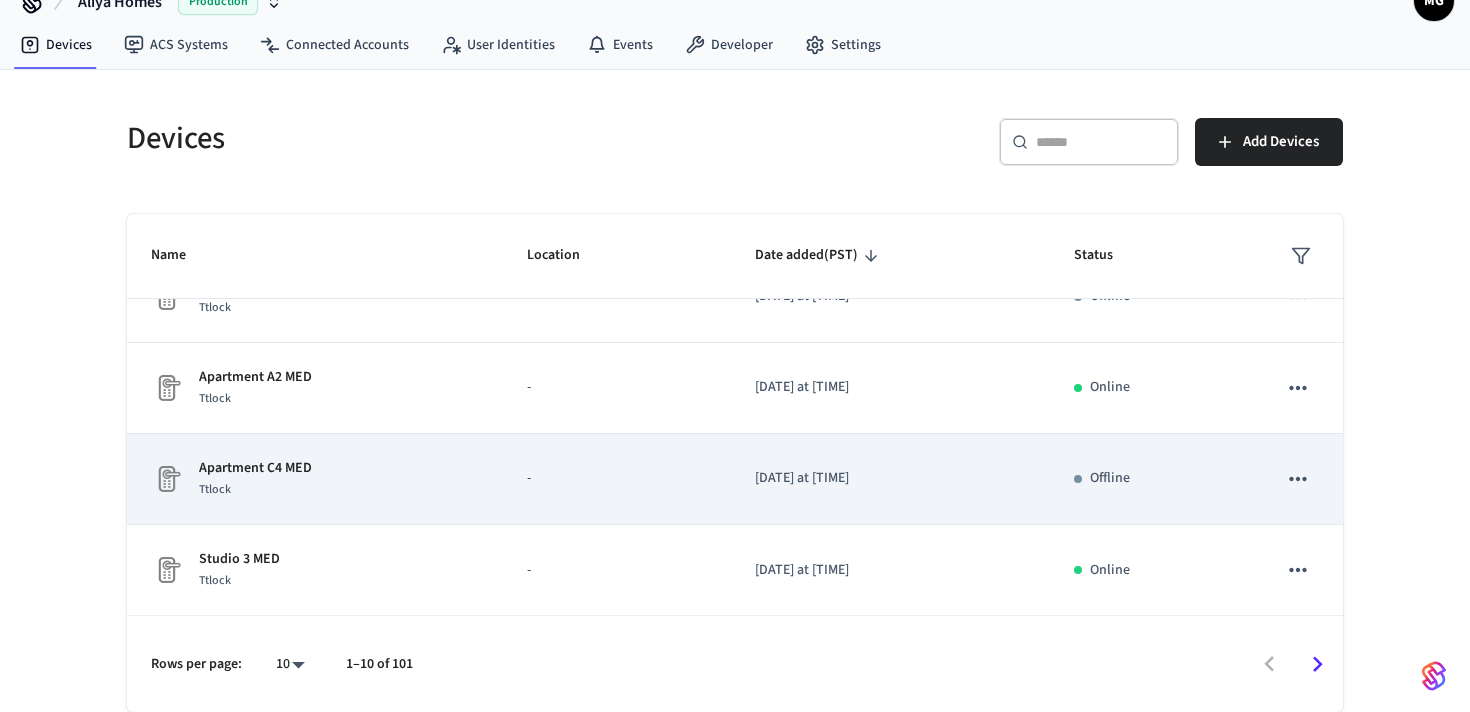 scroll, scrollTop: 0, scrollLeft: 0, axis: both 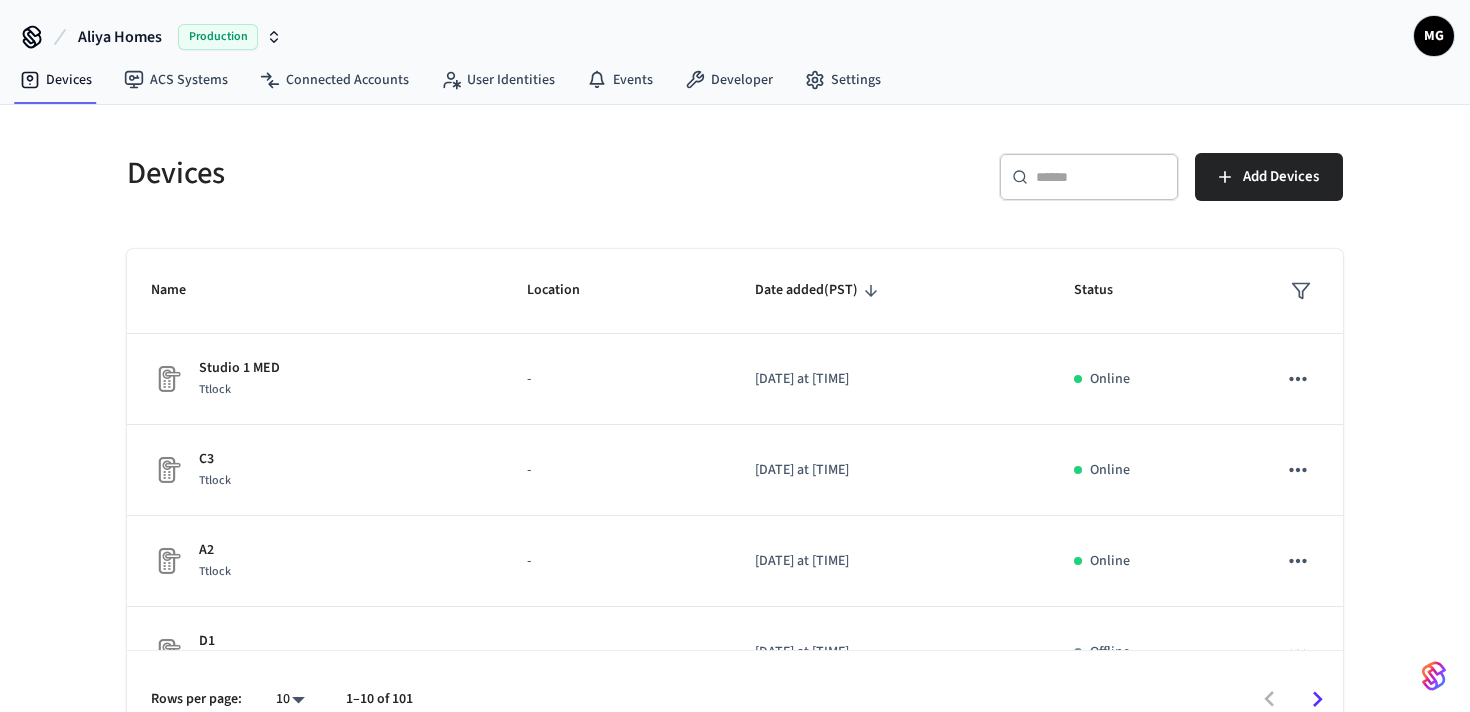 click at bounding box center (1101, 177) 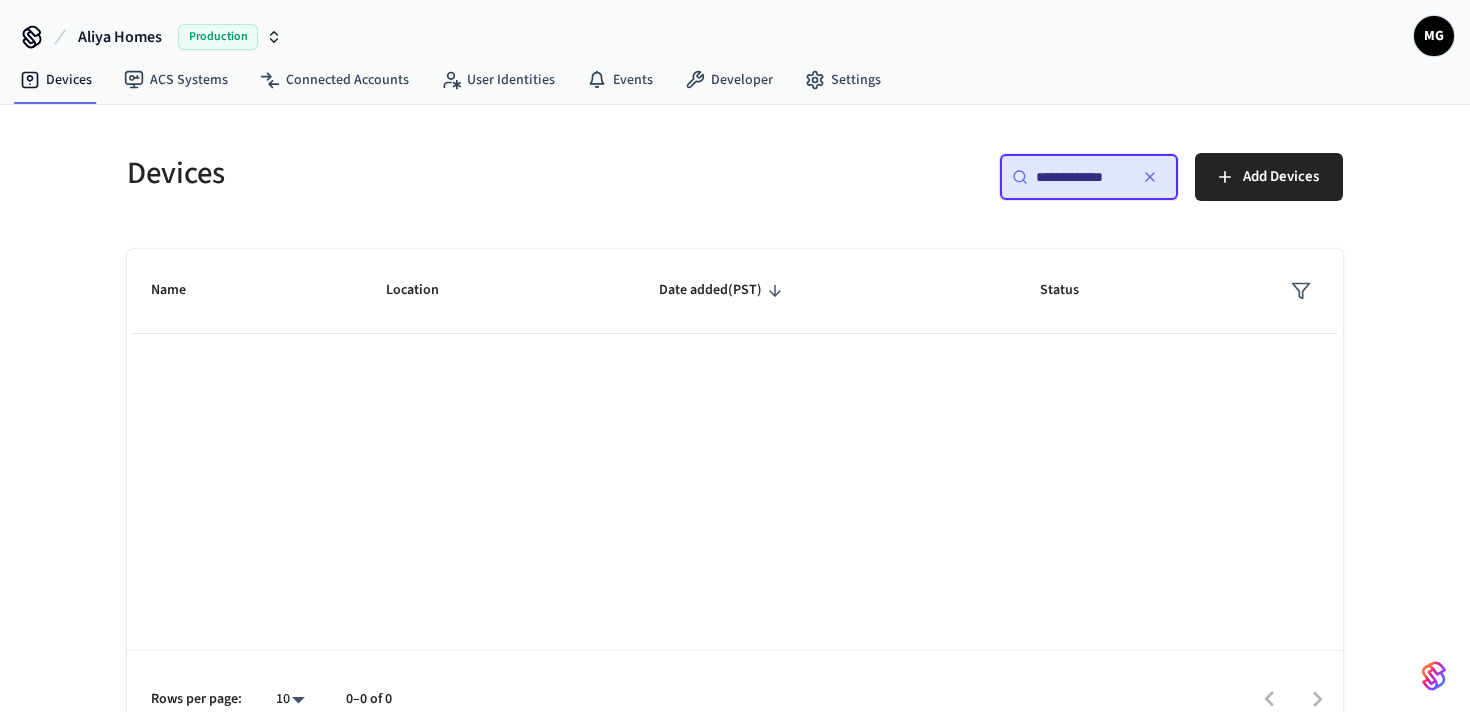 click on "**********" at bounding box center [1081, 177] 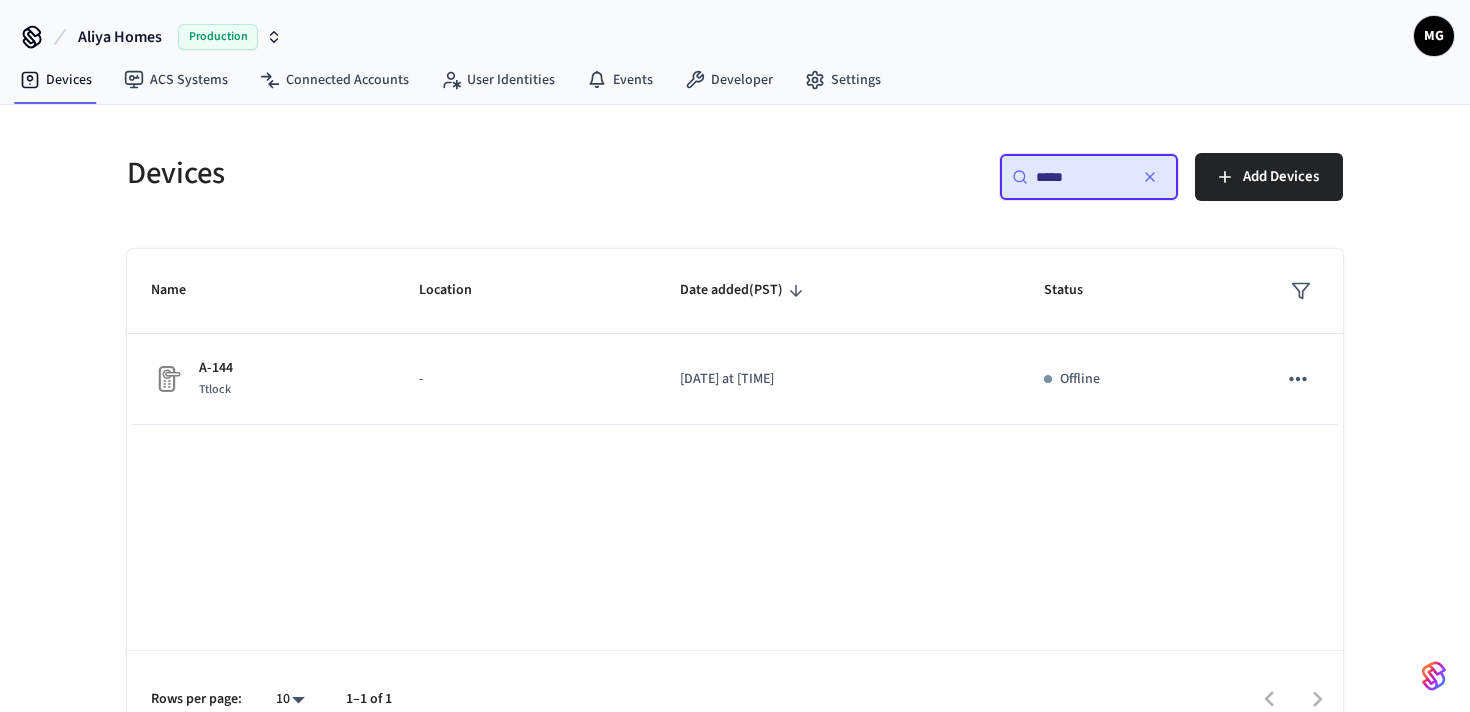type on "*****" 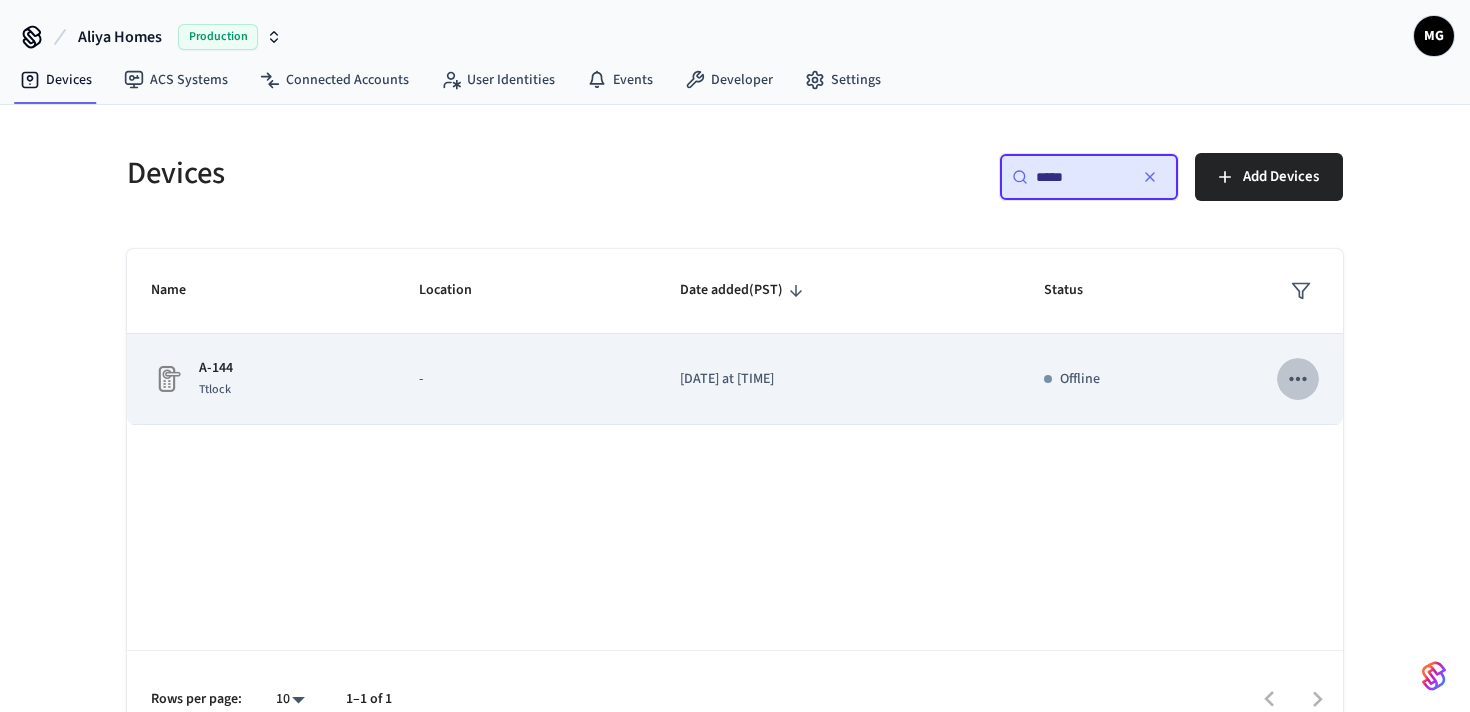 click 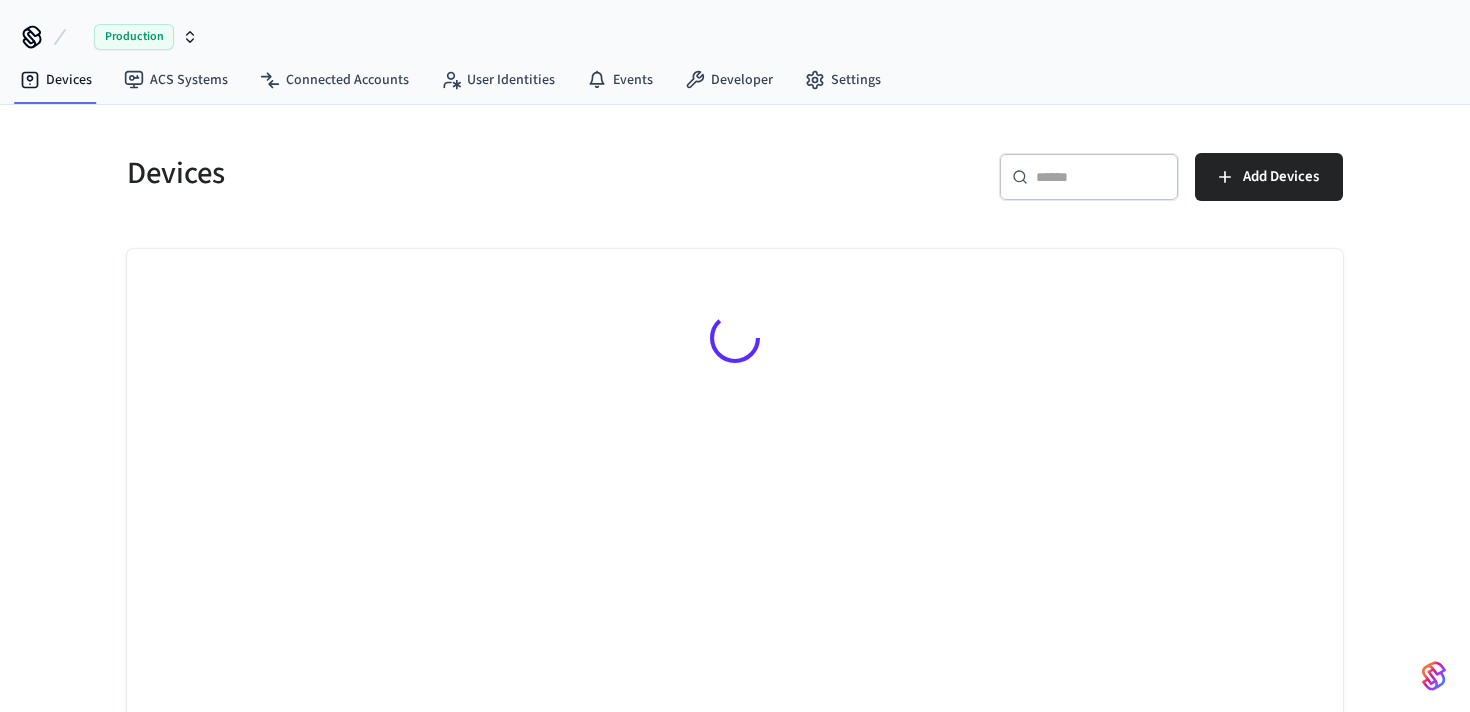 scroll, scrollTop: 0, scrollLeft: 0, axis: both 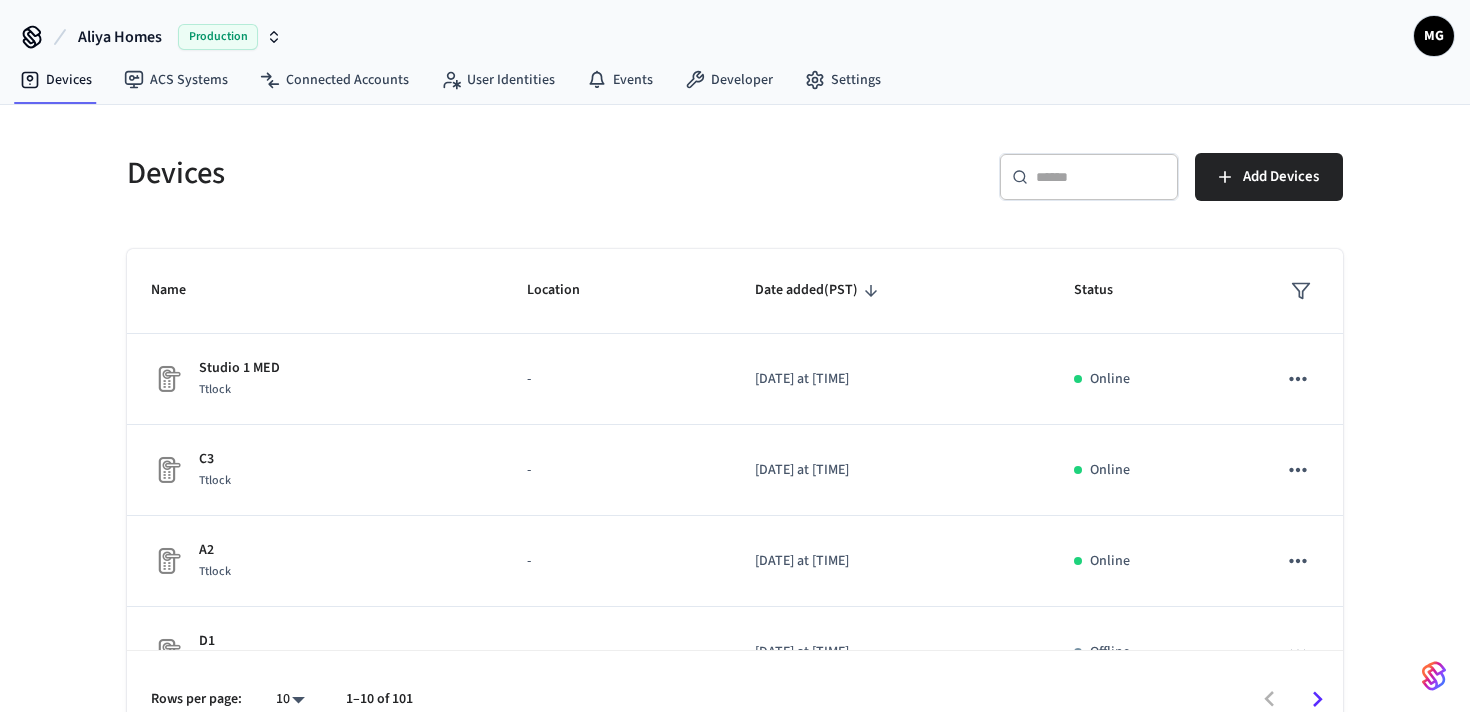 click on "​ ​" at bounding box center [1089, 177] 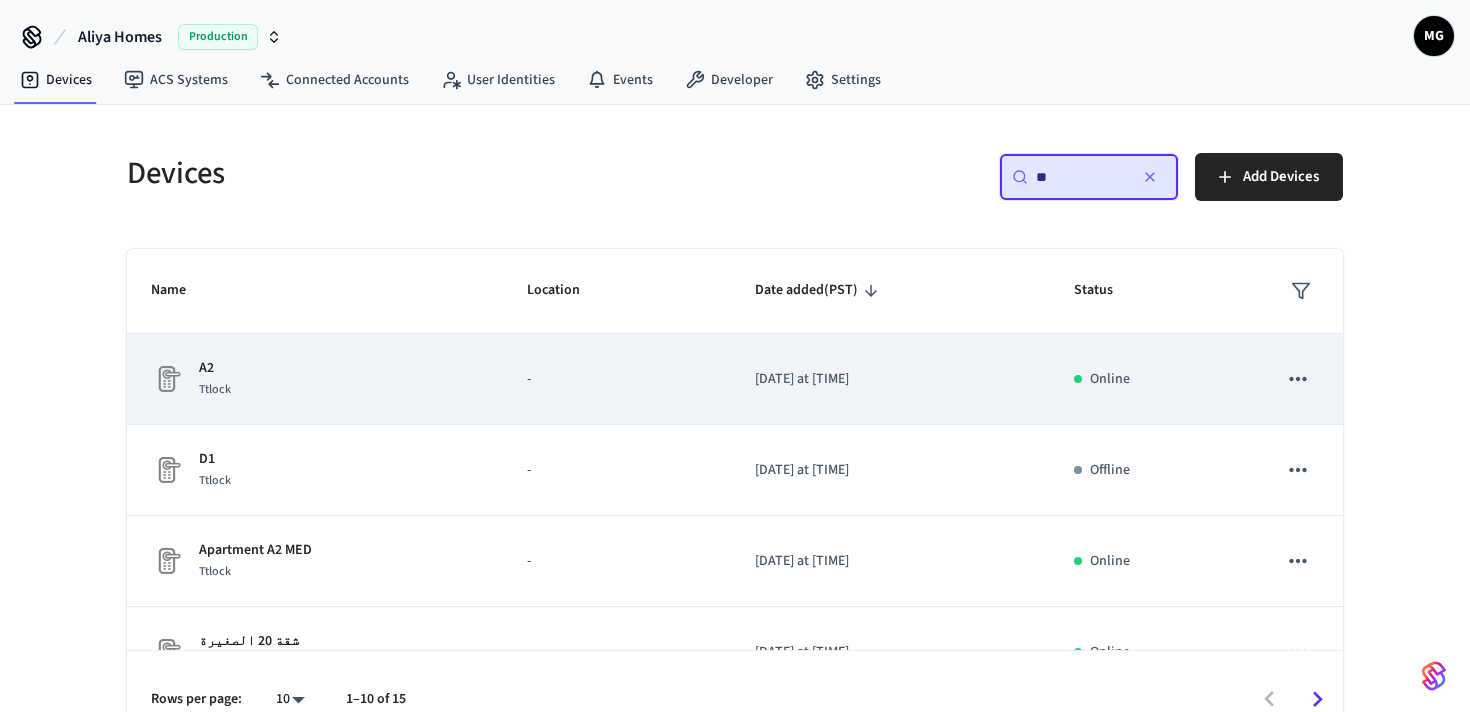 click 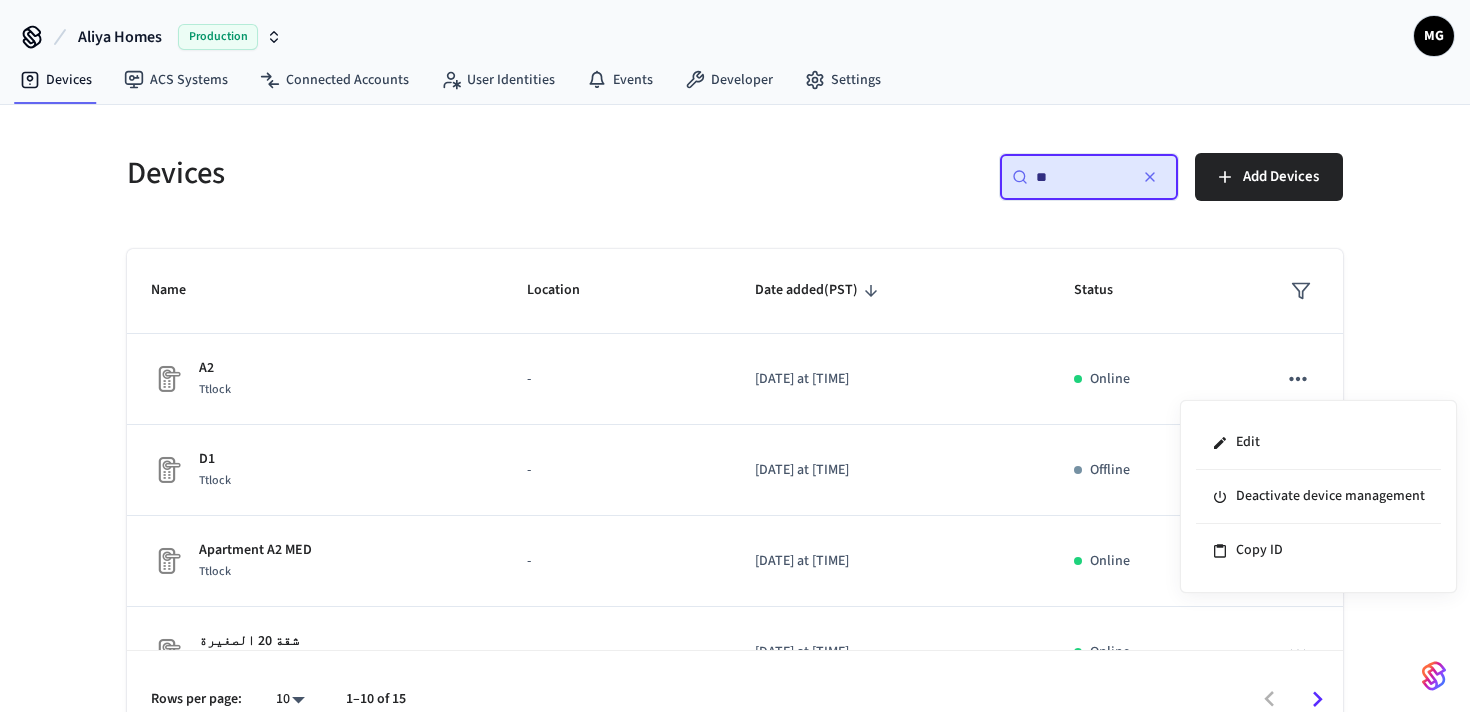 click at bounding box center [735, 356] 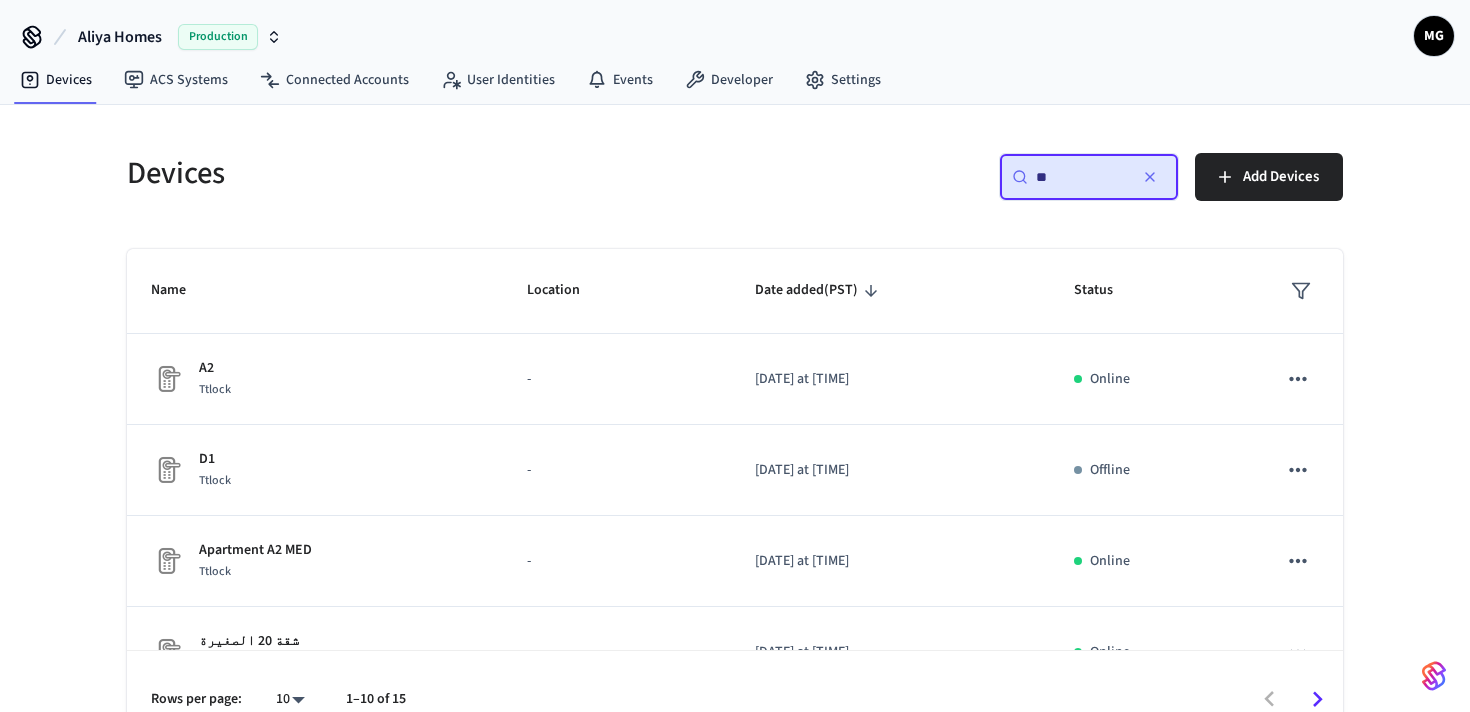 click on "Aliya Homes" at bounding box center [120, 37] 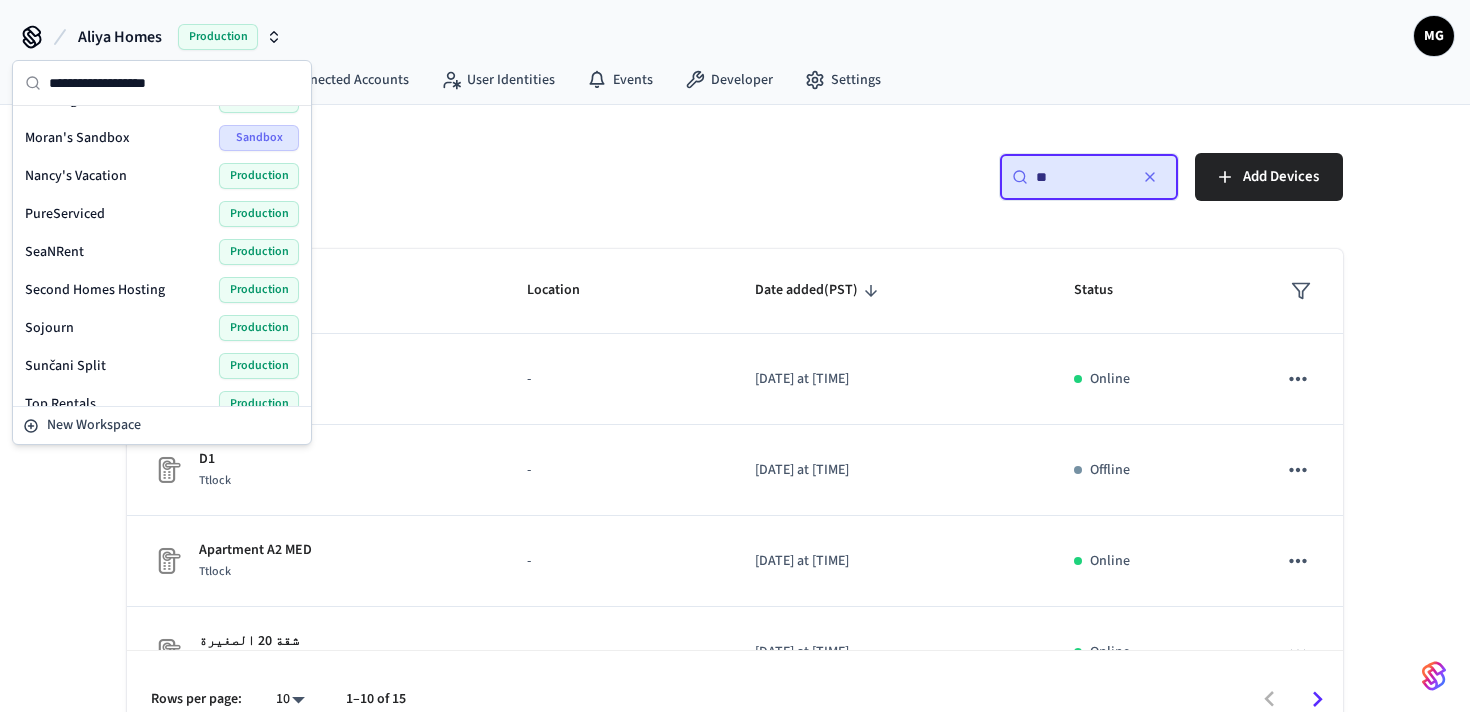 scroll, scrollTop: 0, scrollLeft: 0, axis: both 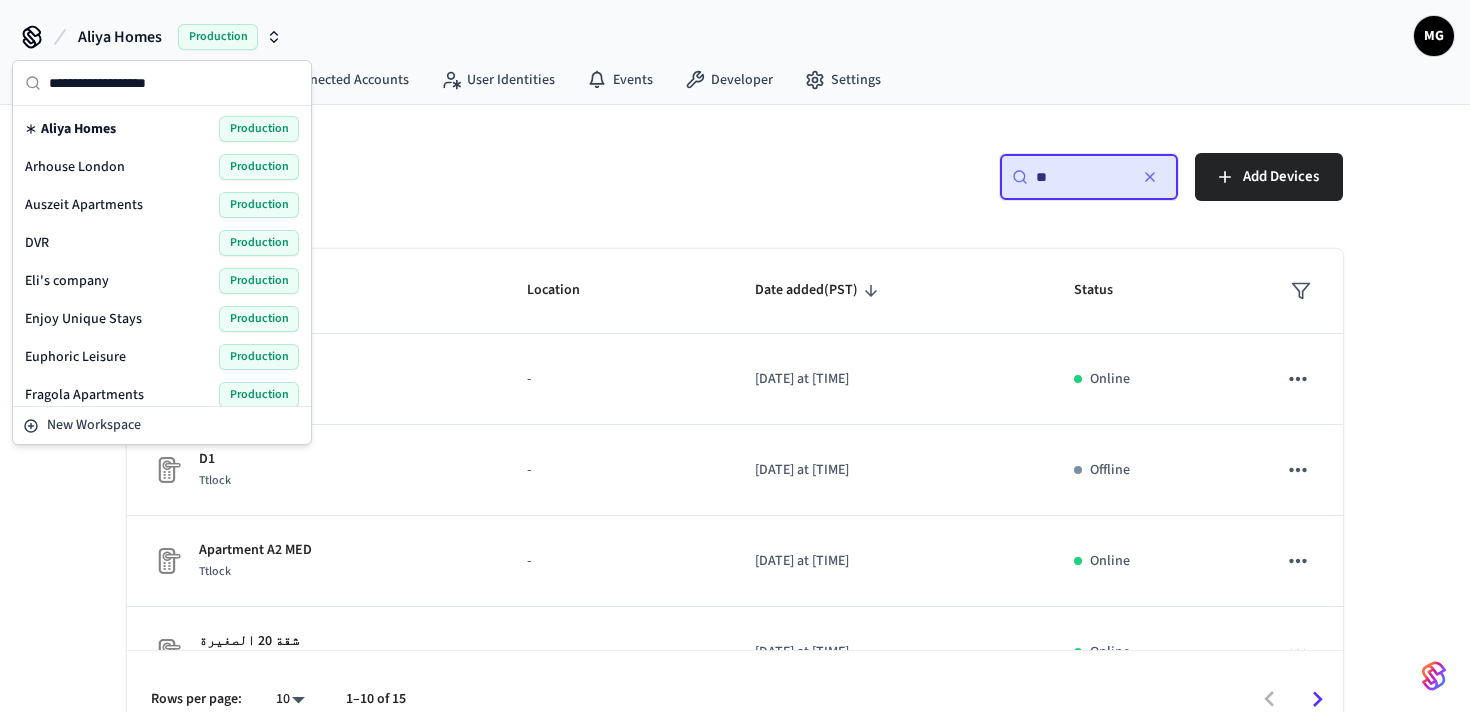 click on "Devices" at bounding box center (425, 173) 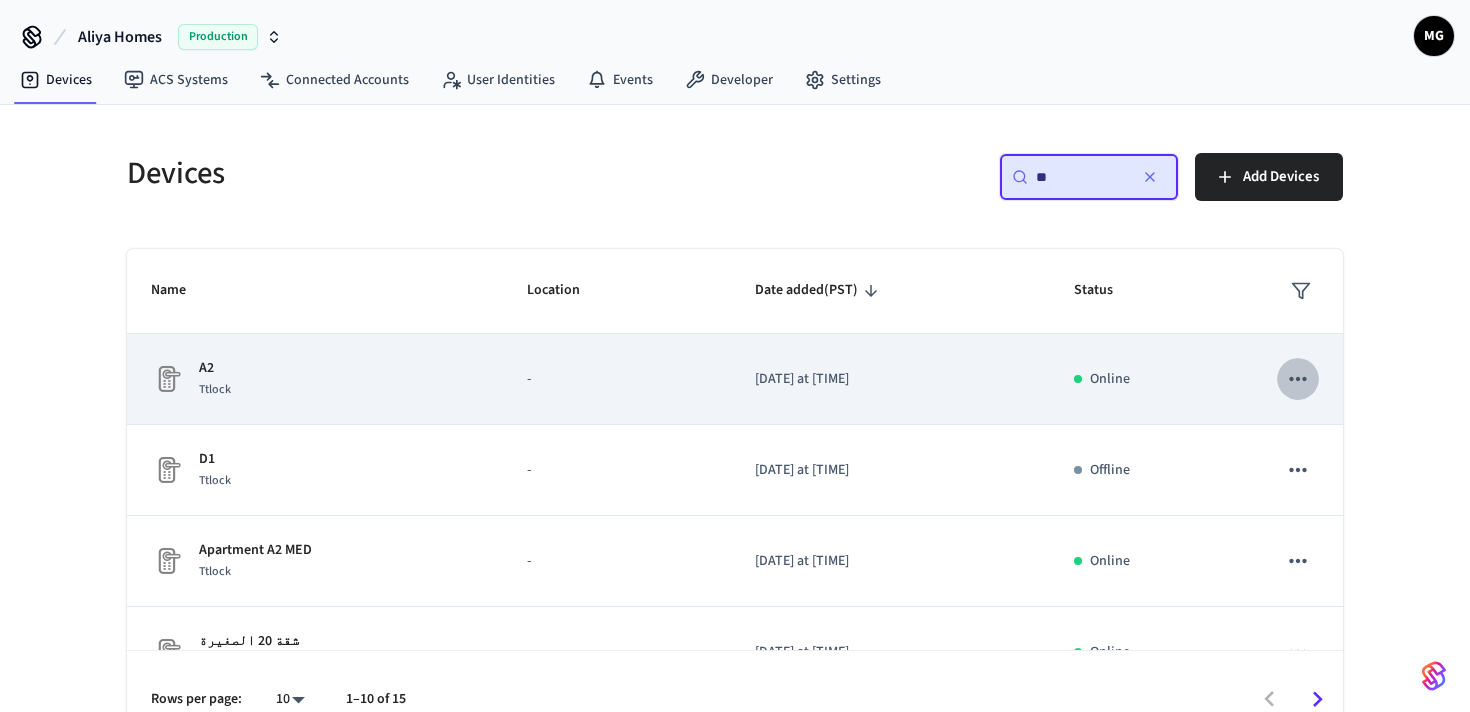 click 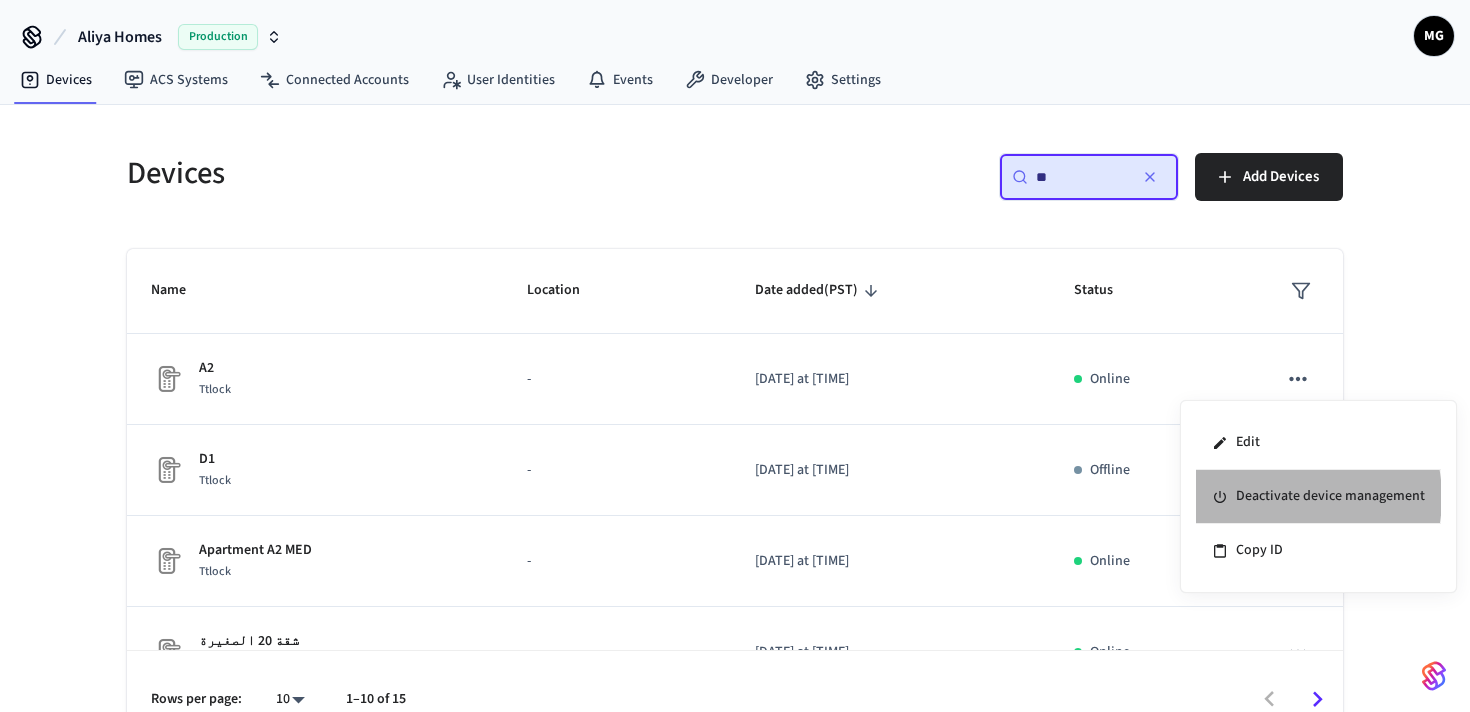 click on "Deactivate device management" at bounding box center [1318, 497] 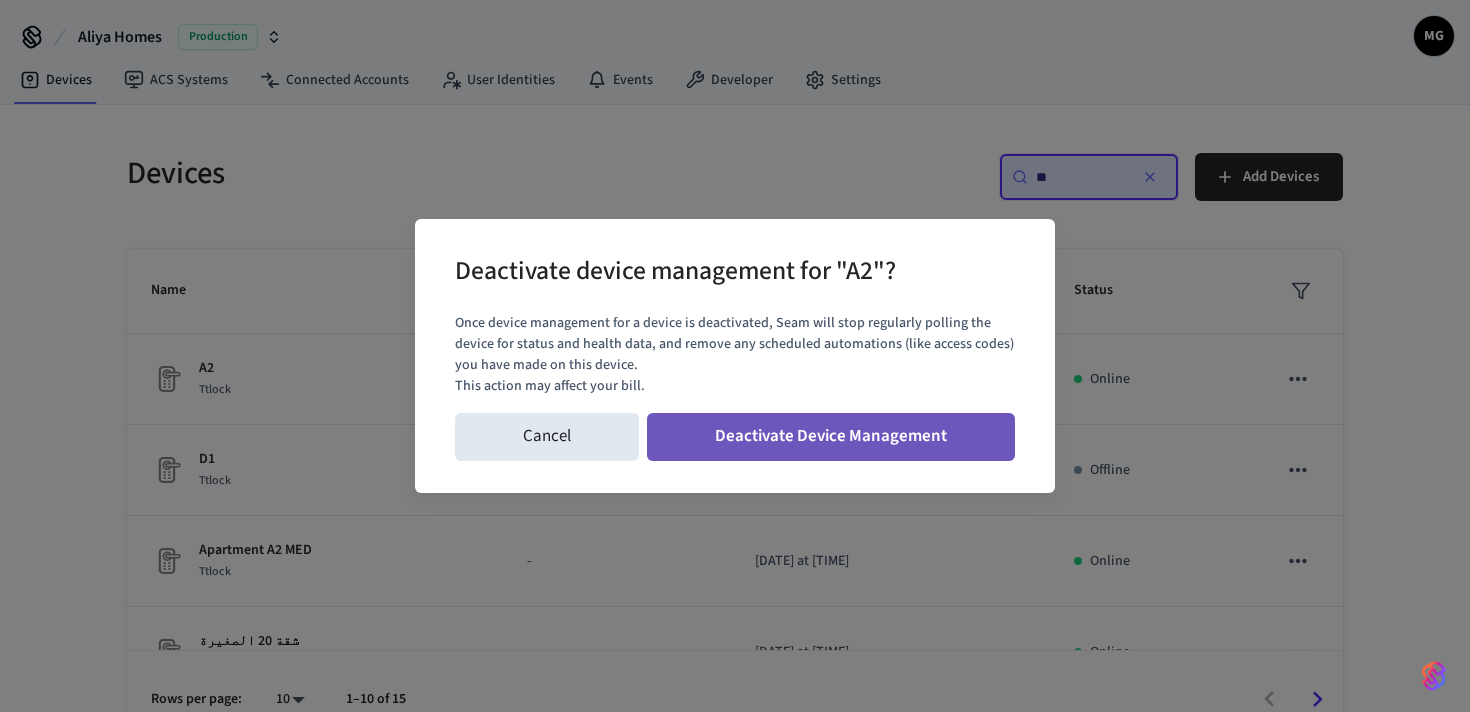 click on "Deactivate Device Management" at bounding box center [831, 437] 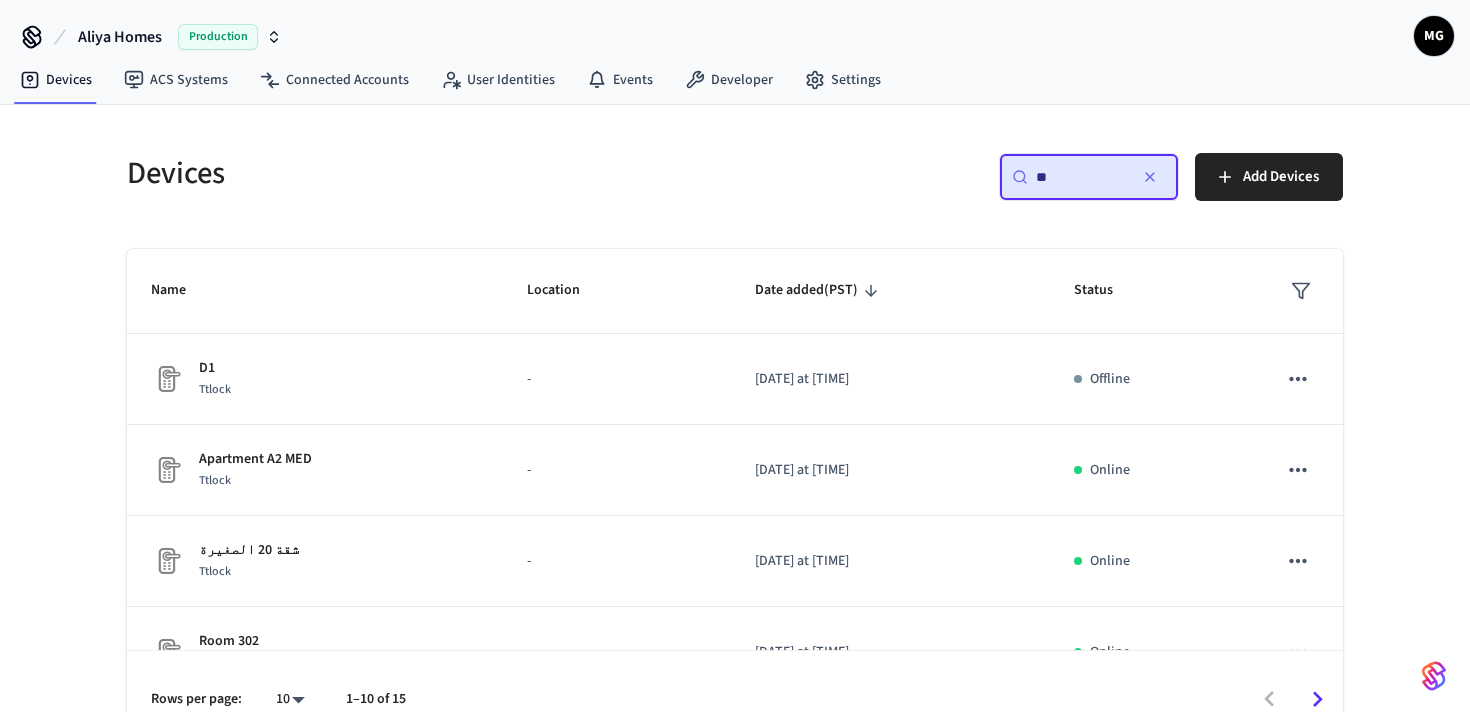 click on "**" at bounding box center [1081, 177] 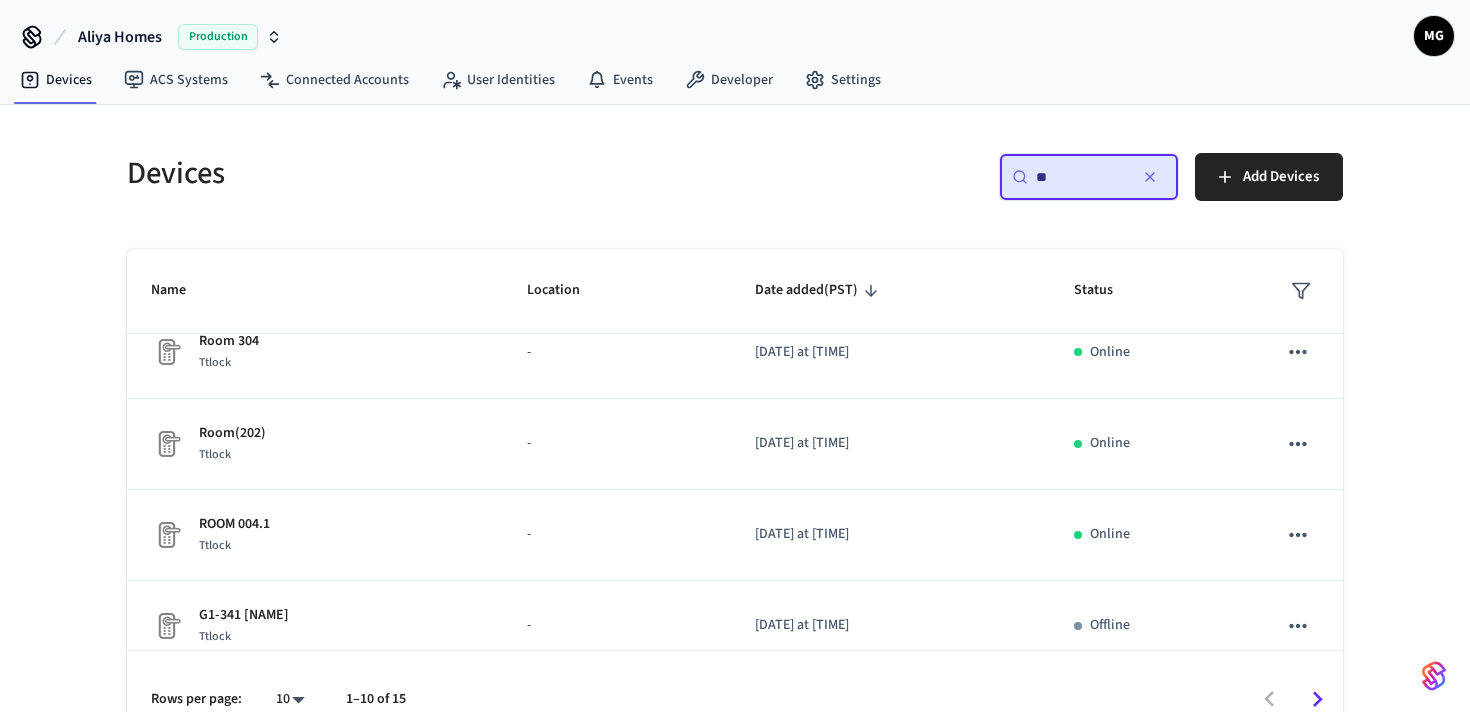 scroll, scrollTop: 594, scrollLeft: 0, axis: vertical 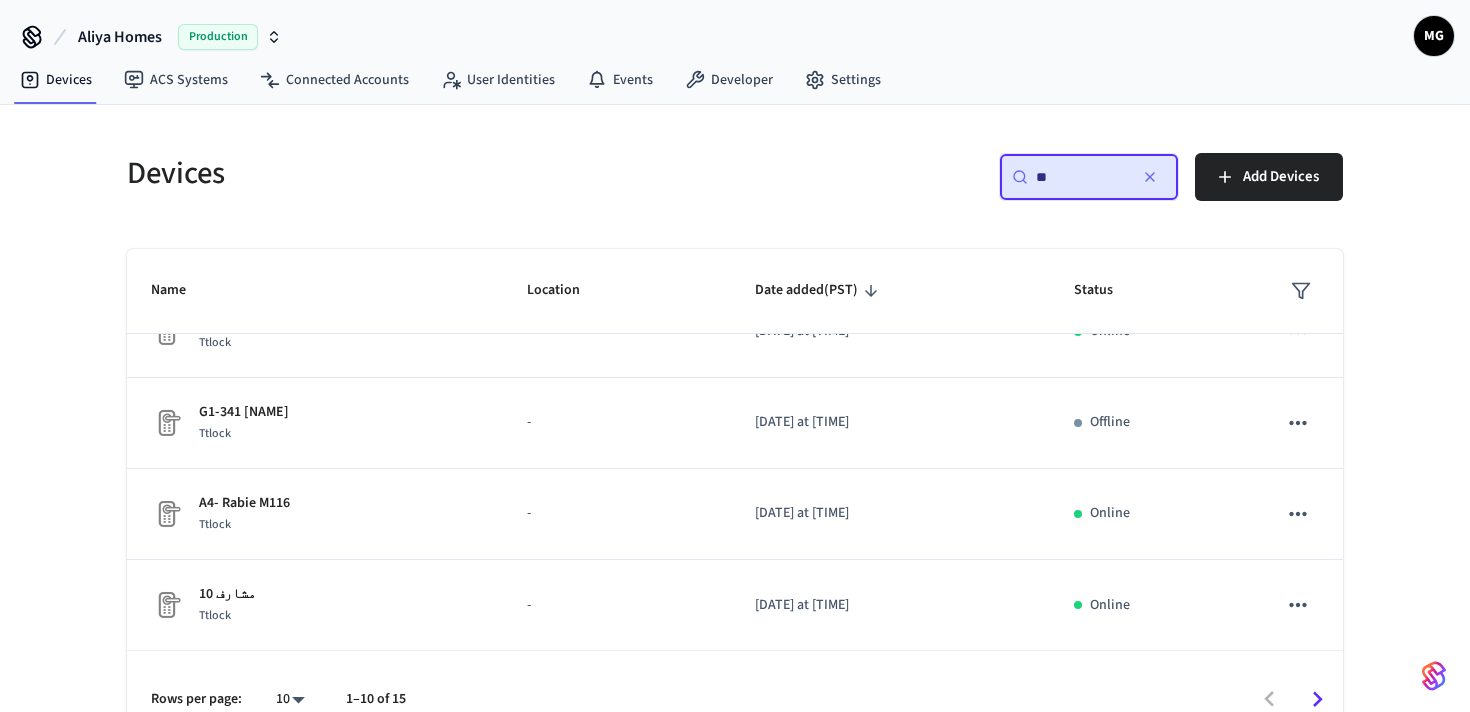 type on "**" 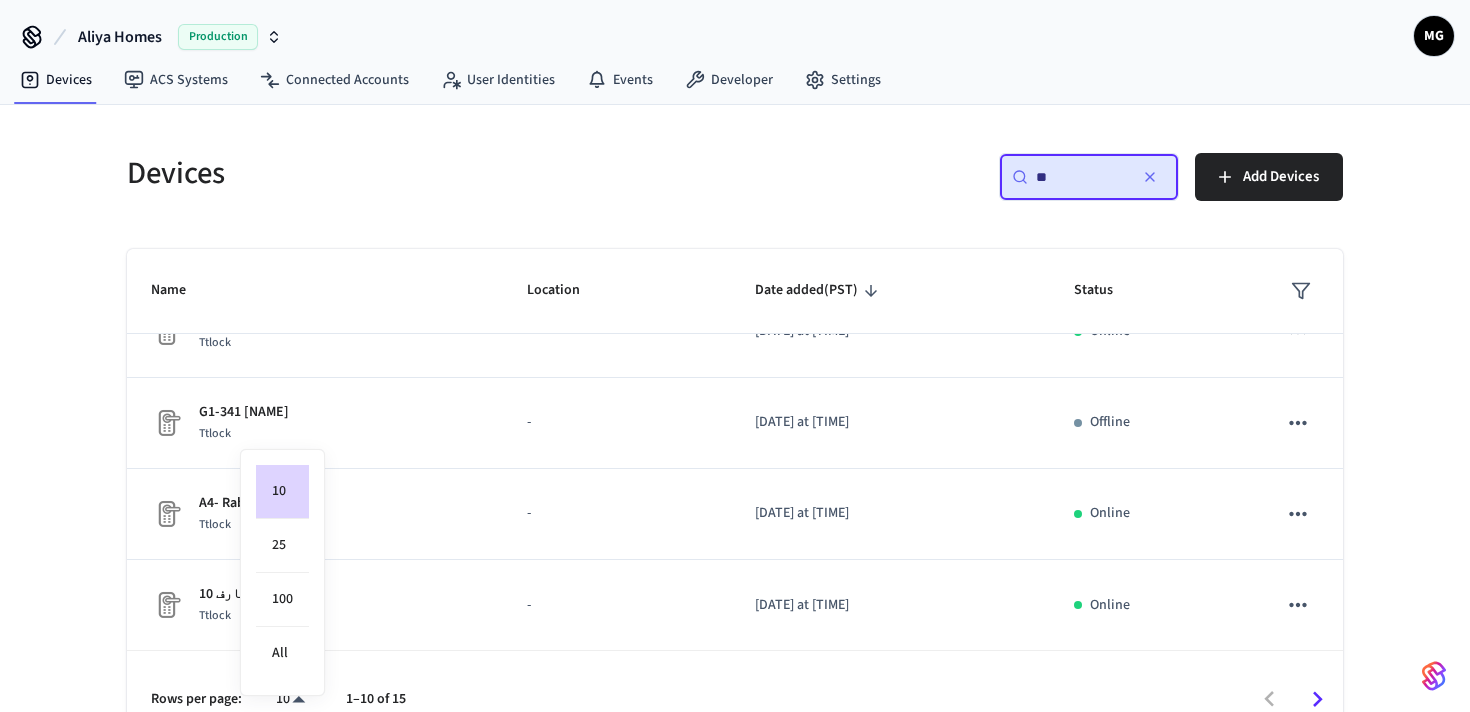 scroll, scrollTop: 2, scrollLeft: 0, axis: vertical 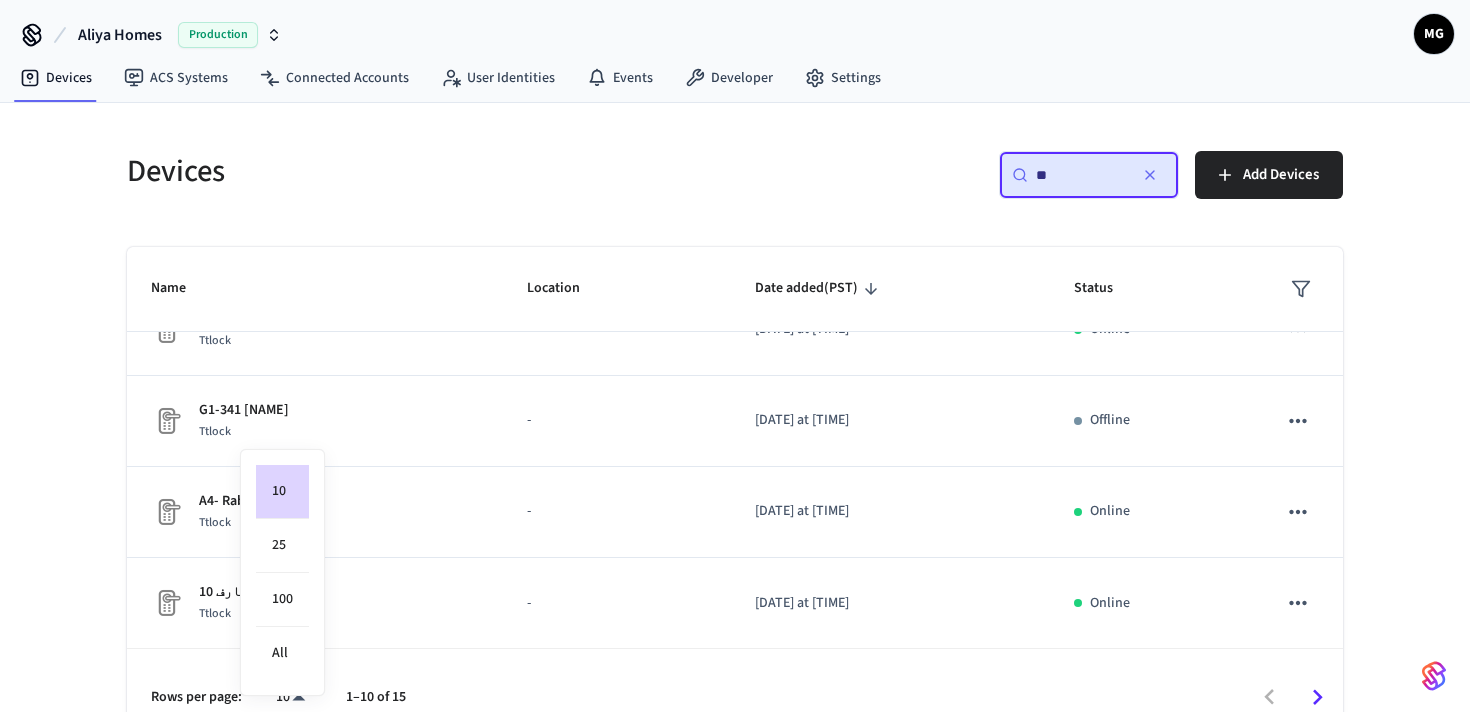 click on "Aliya Homes Production MG Devices ACS Systems Connected Accounts User Identities Events Developer Settings Devices ​ ** ​ Add Devices Name Location Date added  (PST) Status D1 Ttlock - 2025/07/12 at 8:30 pm Offline Apartment A2 MED Ttlock - 2025/07/10 at 2:00 am Online شقة 20 الصغيرة  Ttlock - 2025/06/18 at 10:40 pm Online Room 302 Ttlock - 2025/01/29 at 1:51 am Online Room 304 Ttlock - 2025/01/16 at 8:11 pm Online Room(202) Ttlock - 2024/12/18 at 10:30 pm Online ROOM 004.1 Ttlock - 2024/12/18 at 10:30 pm Online G1-341 Taleed Ttlock - 2024/11/11 at 11:20 pm Offline A4- Rabie M116 Ttlock - 2024/11/11 at 11:20 pm Online مشارف 10 Ttlock - 2024/11/11 at 11:20 pm Online Rows per page: 10 ** 1–10 of 15 20 /devices/list 27 /devices/unmanaged/list 1 /devices/update Devices | Seam Edit Deactivate device management Copy ID 10 25 100 All" at bounding box center [735, 371] 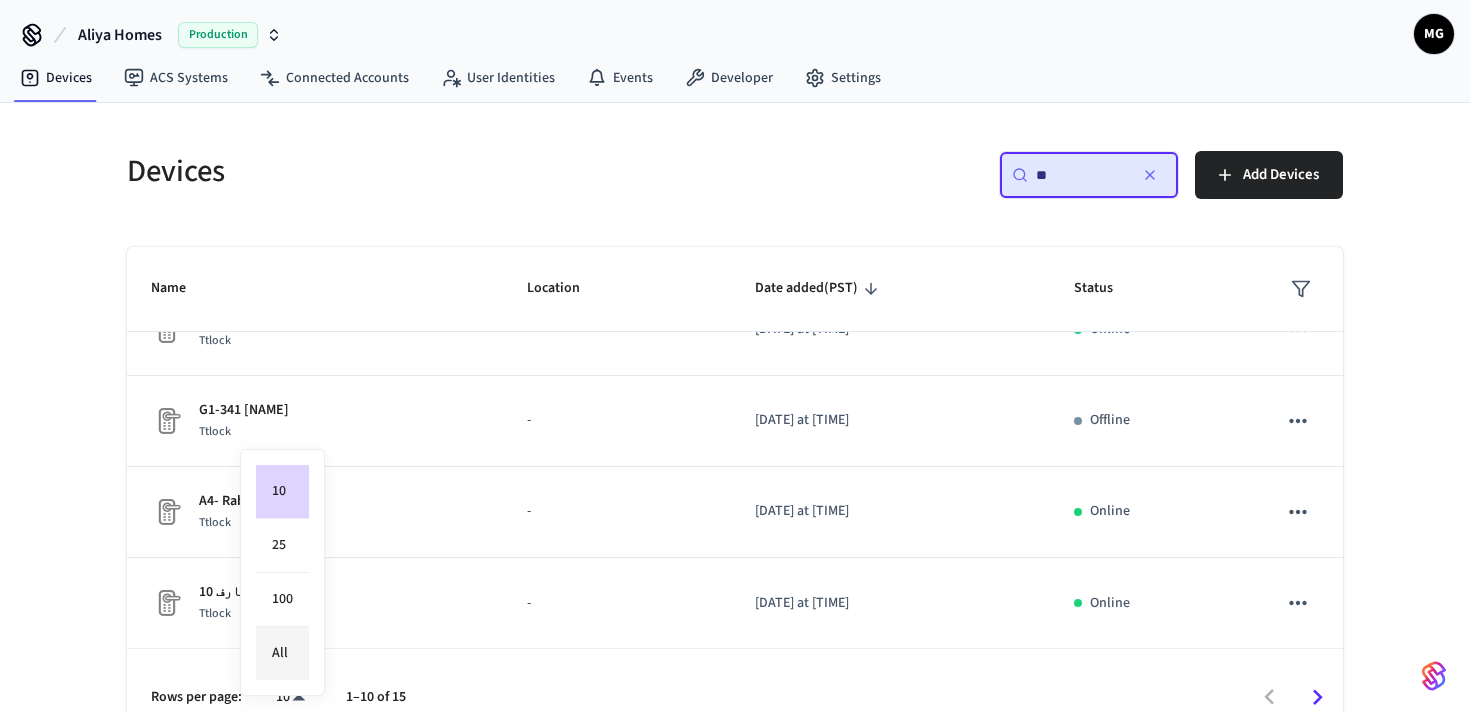 click on "All" at bounding box center (282, 653) 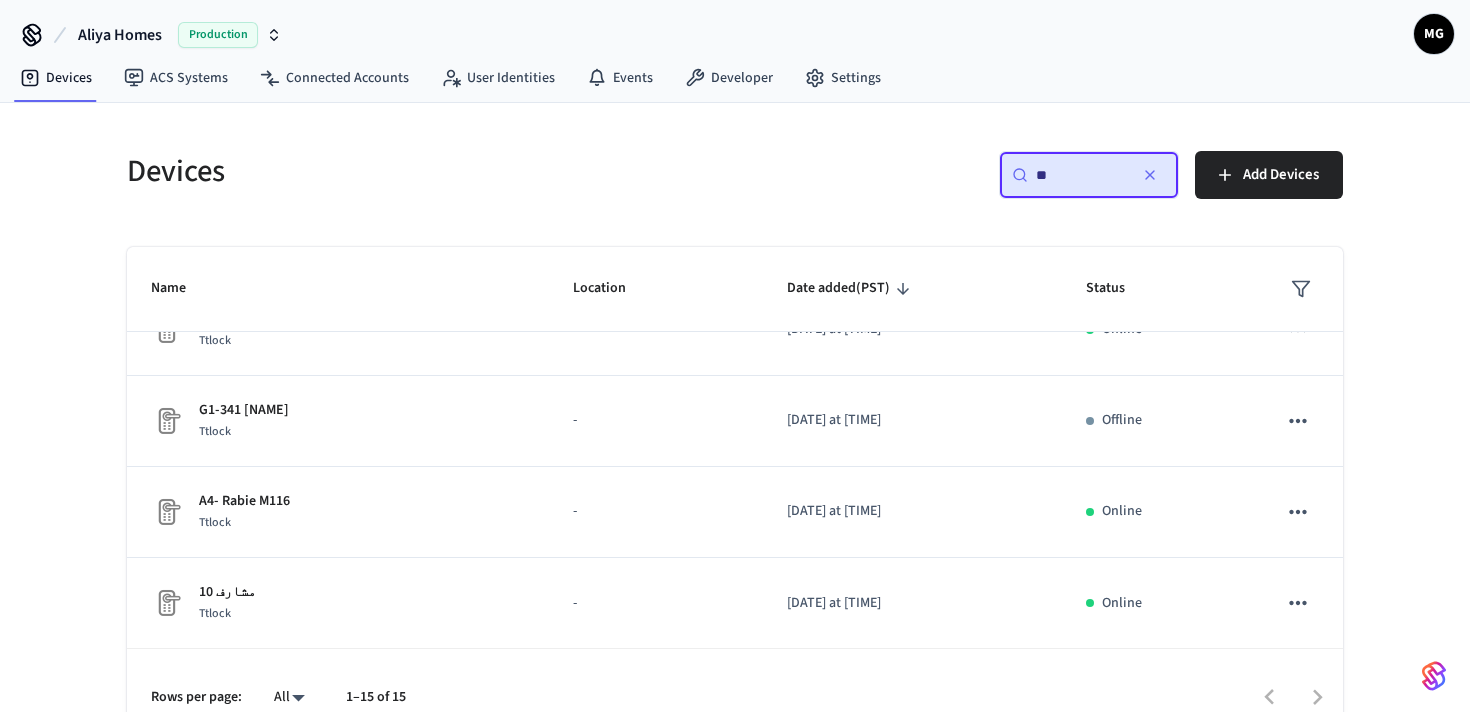 scroll, scrollTop: 1050, scrollLeft: 0, axis: vertical 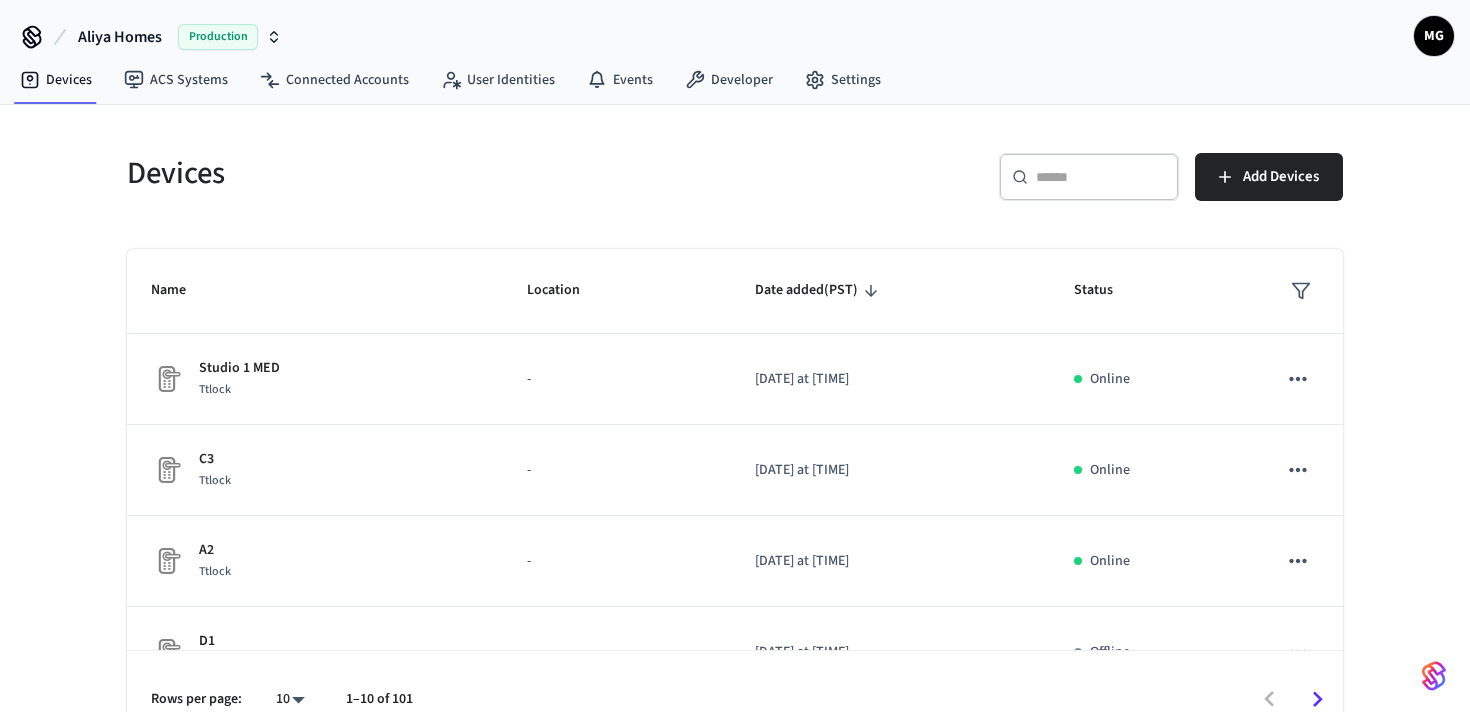 click on "​ ​" at bounding box center (1089, 177) 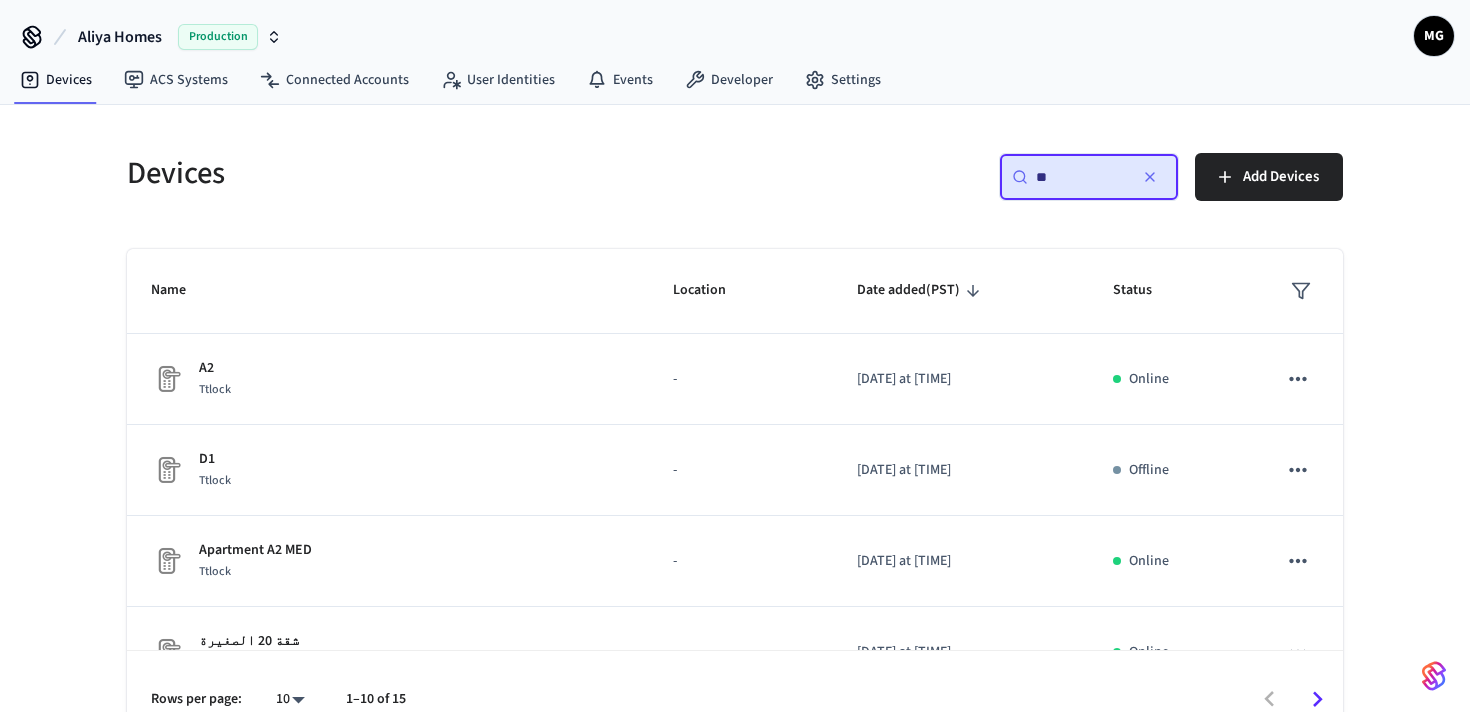 click on "**" at bounding box center [1081, 177] 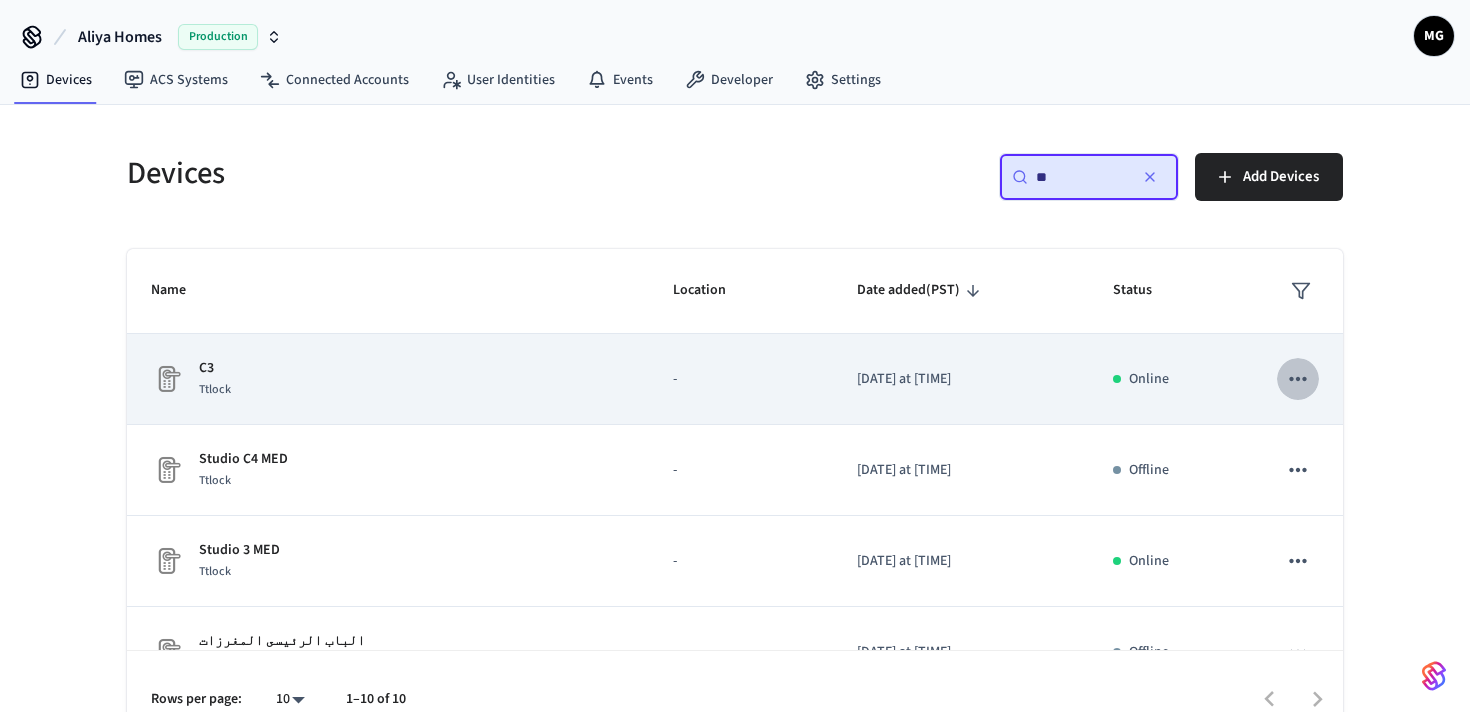 click 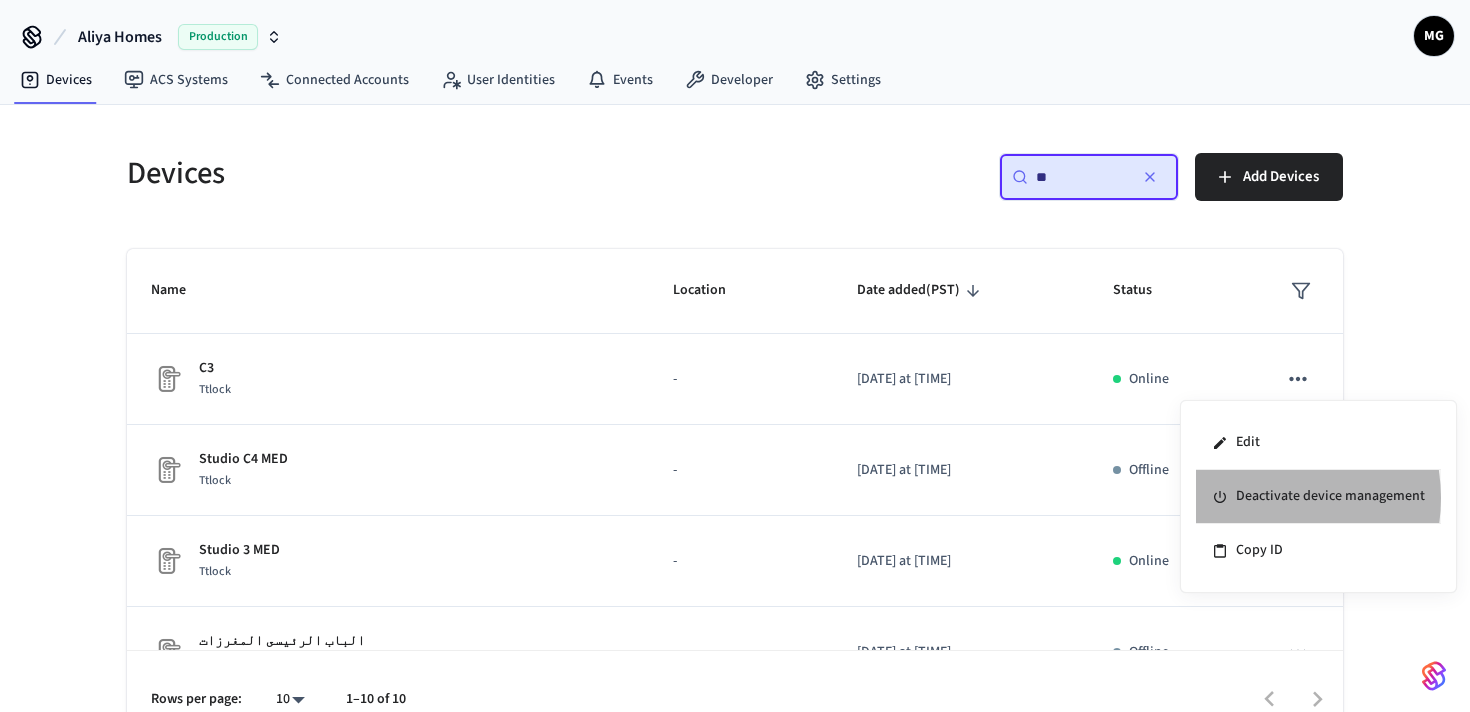 click on "Deactivate device management" at bounding box center [1318, 497] 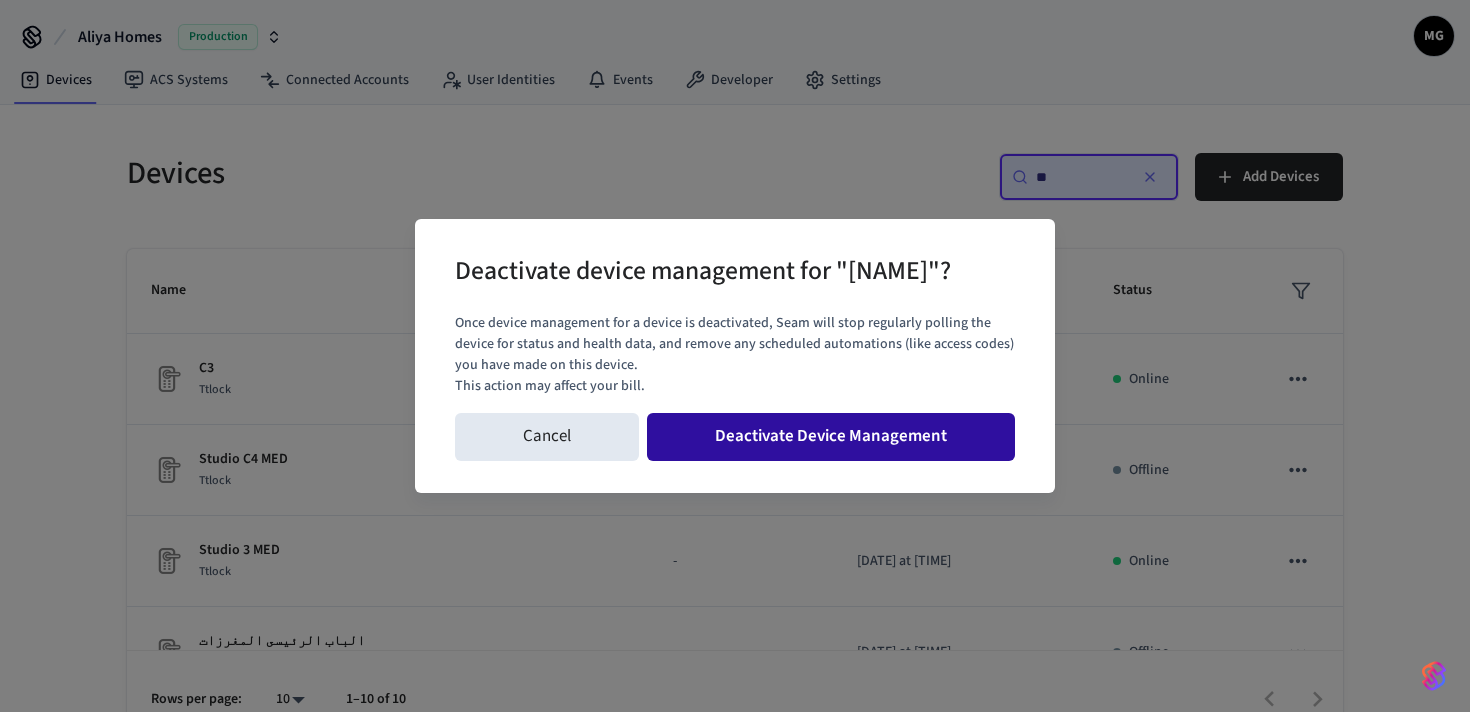 click on "Deactivate Device Management" at bounding box center [831, 437] 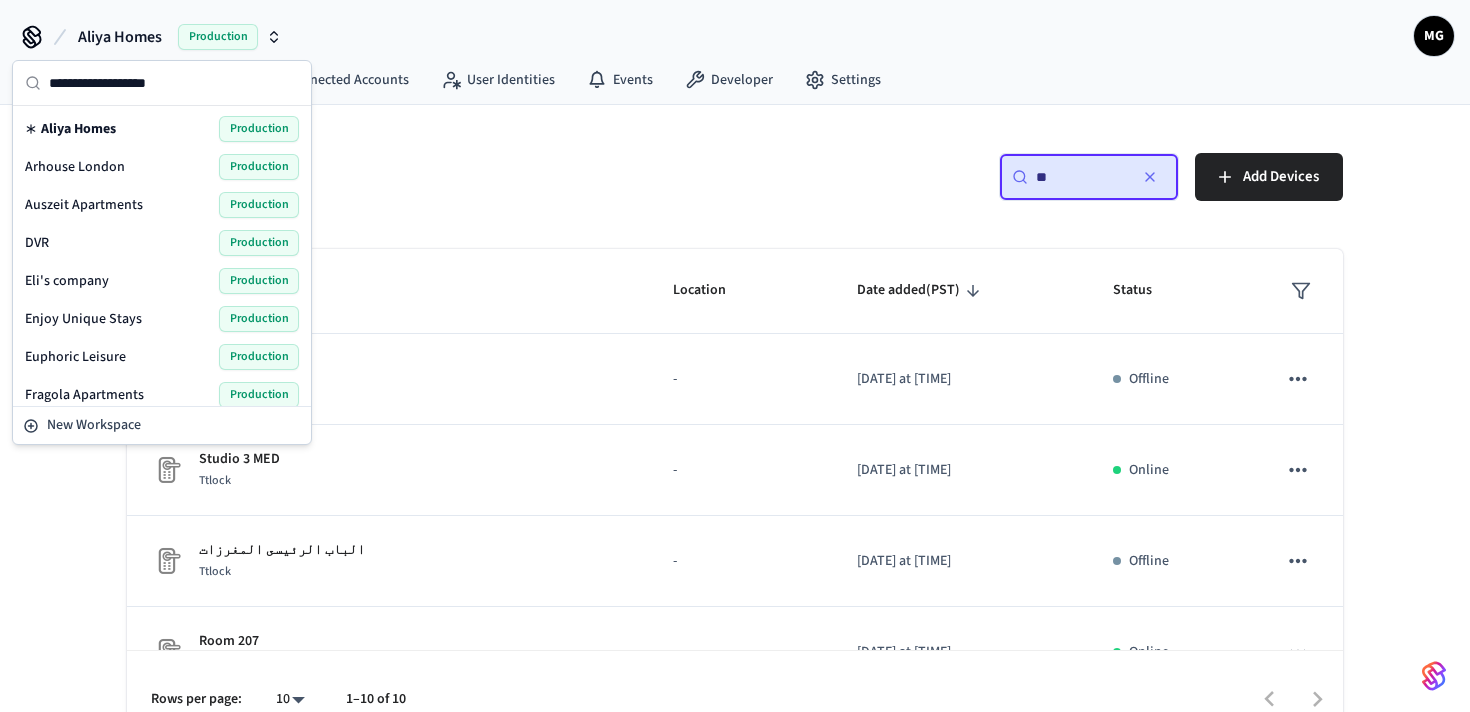 click on "**" at bounding box center (1081, 177) 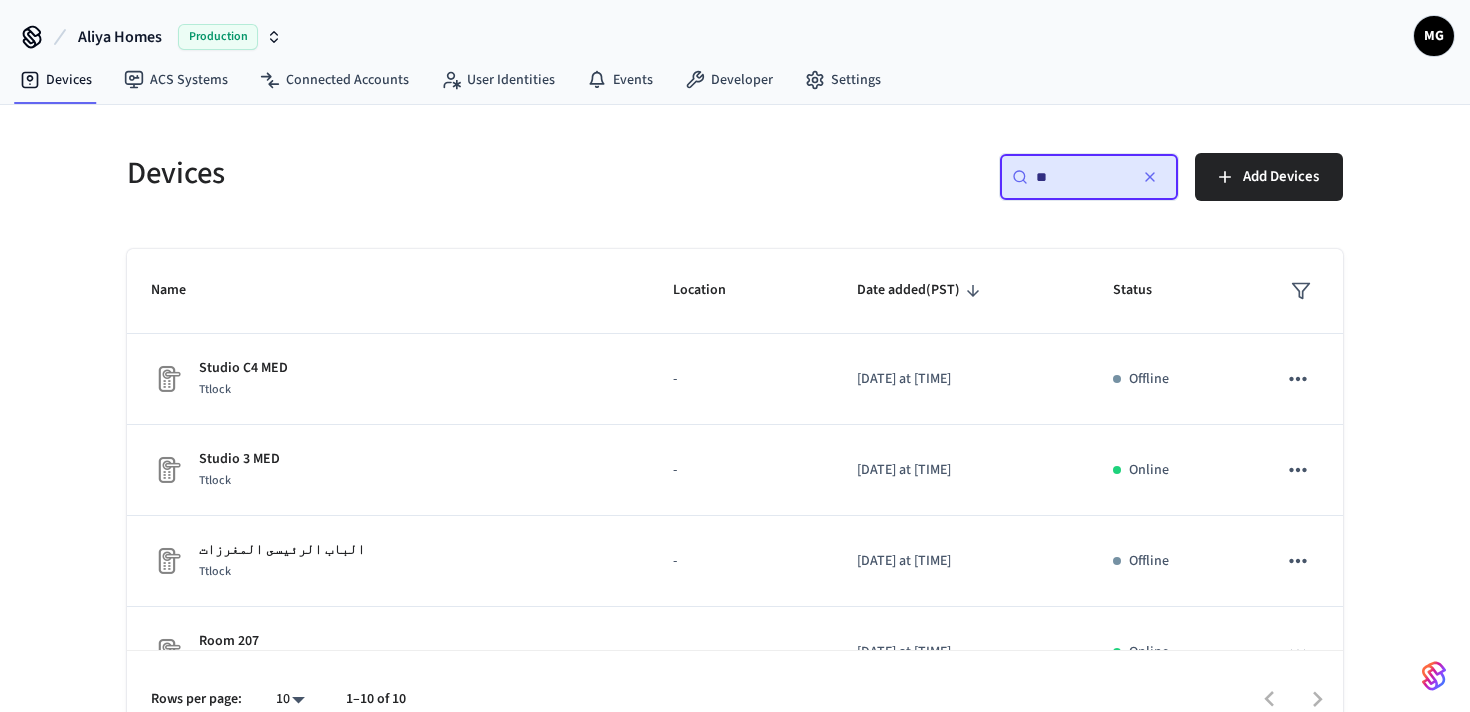 click on "**" at bounding box center [1081, 177] 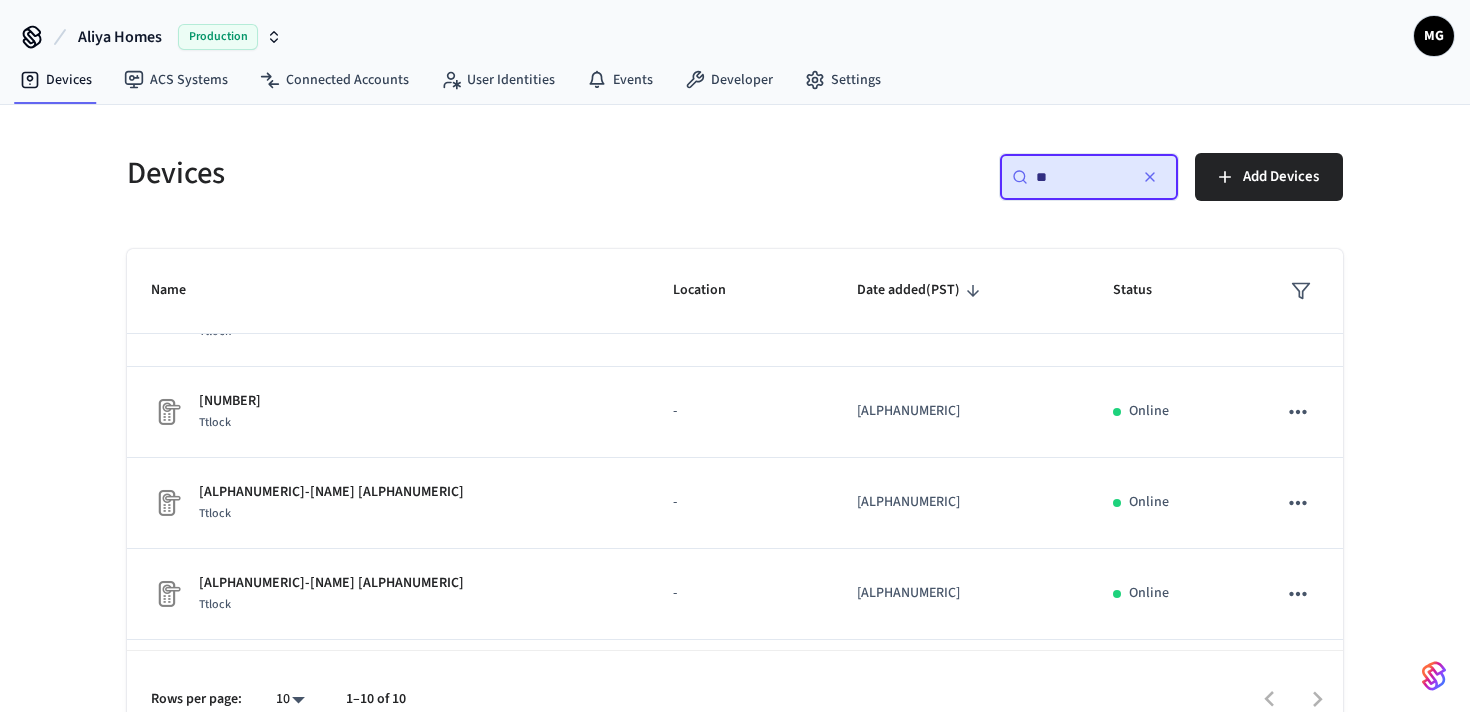 scroll, scrollTop: 594, scrollLeft: 0, axis: vertical 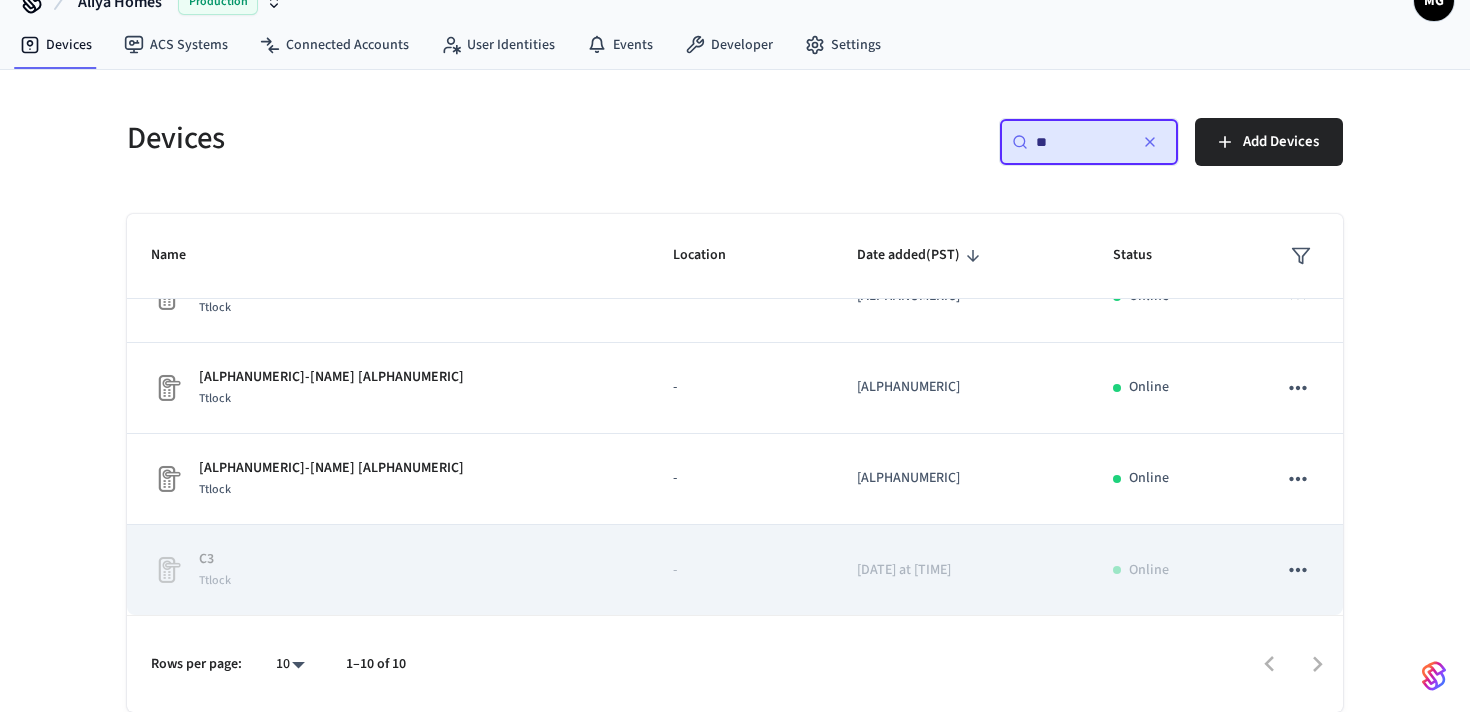click 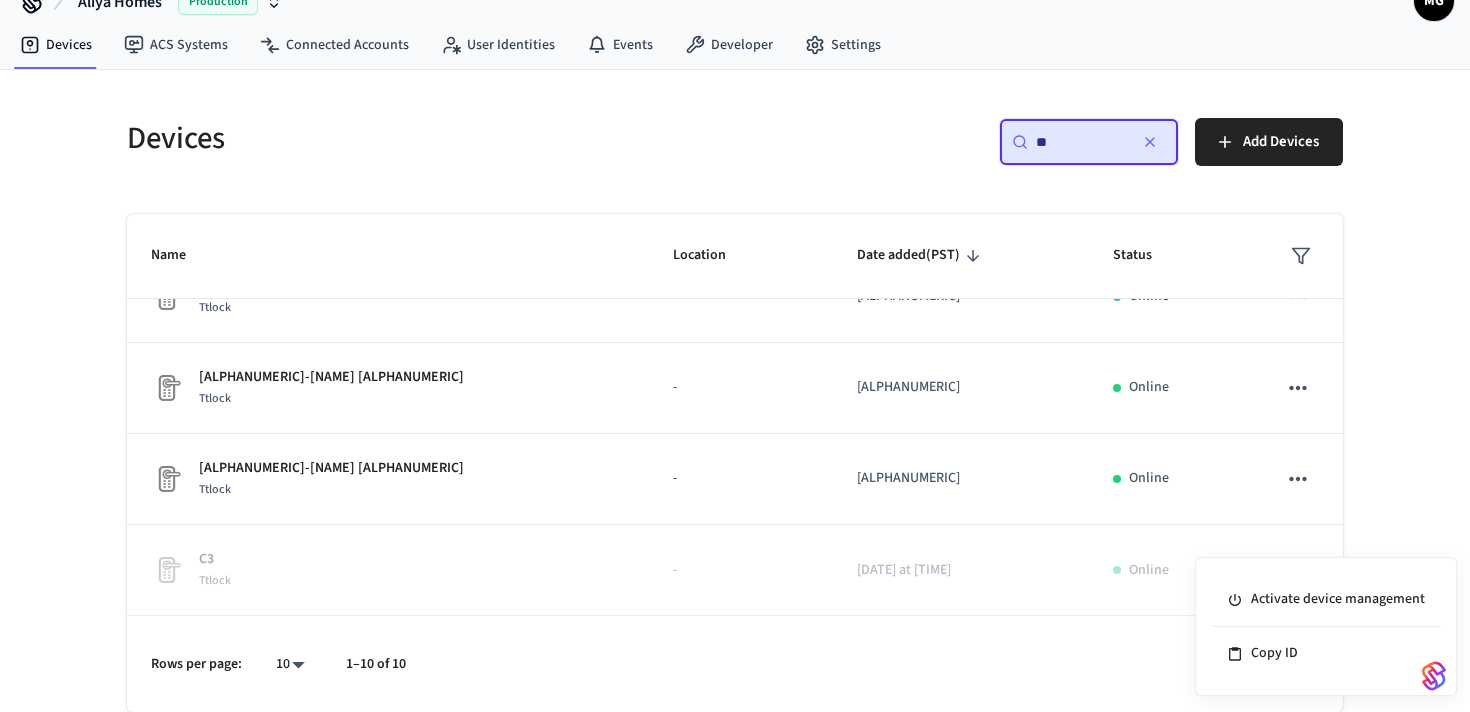 click on "Activate device management Copy ID" at bounding box center (1326, 626) 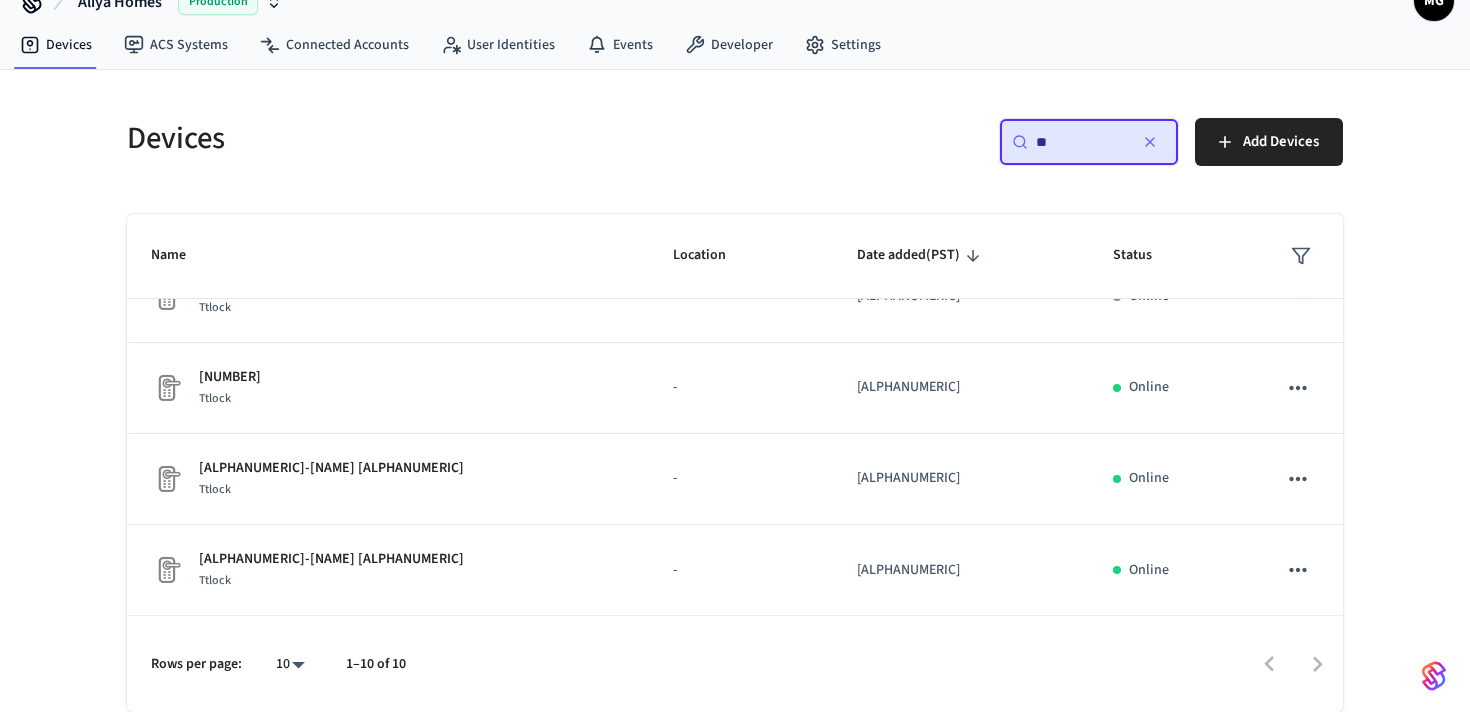 click on "**" at bounding box center [1081, 142] 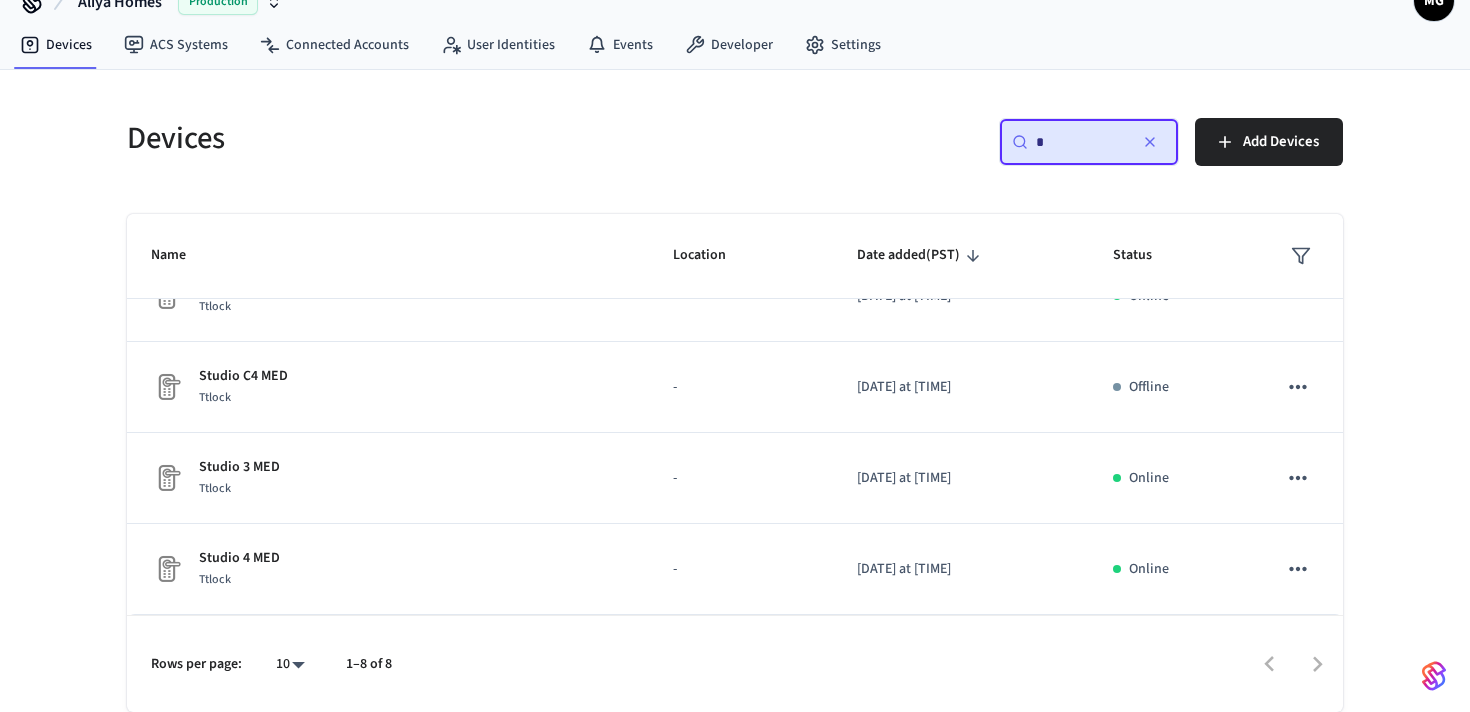 scroll, scrollTop: 412, scrollLeft: 0, axis: vertical 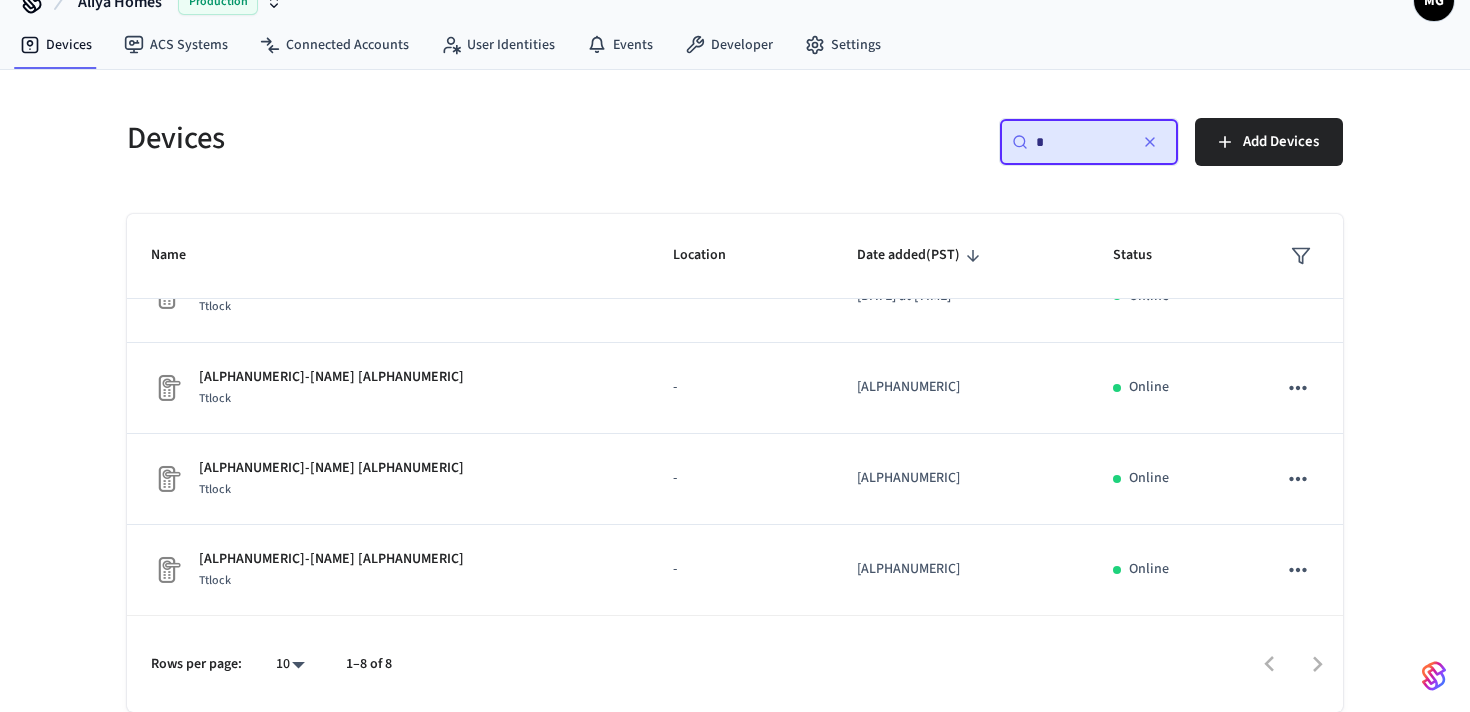 paste on "**********" 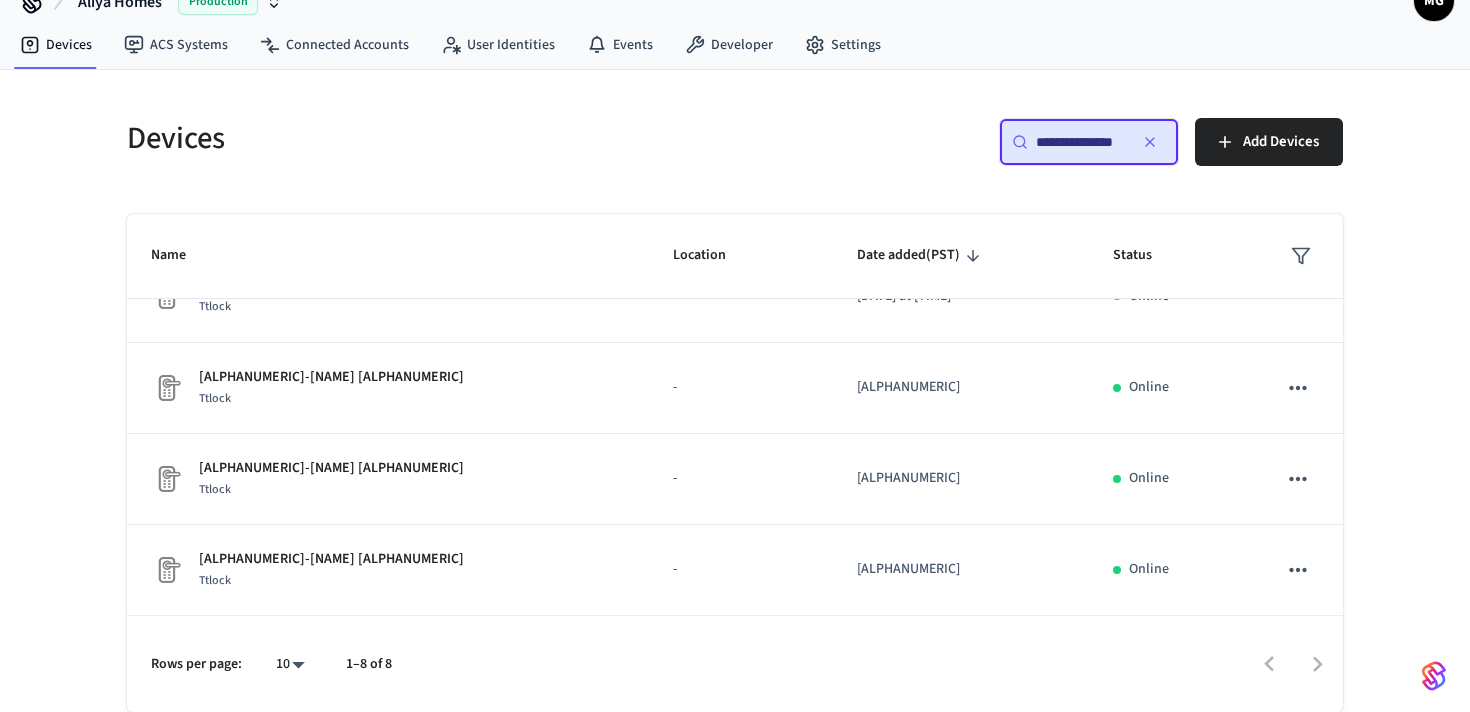 scroll, scrollTop: 0, scrollLeft: 22, axis: horizontal 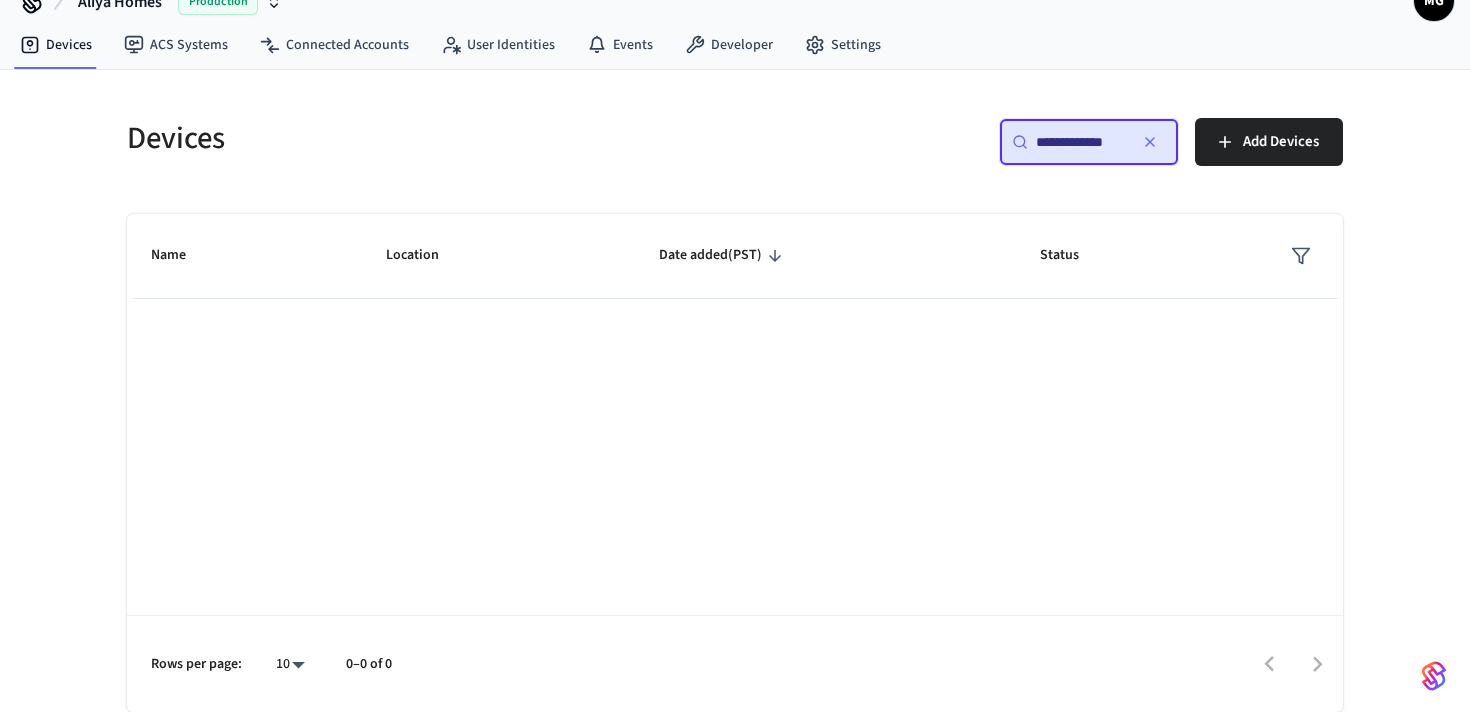 type on "**********" 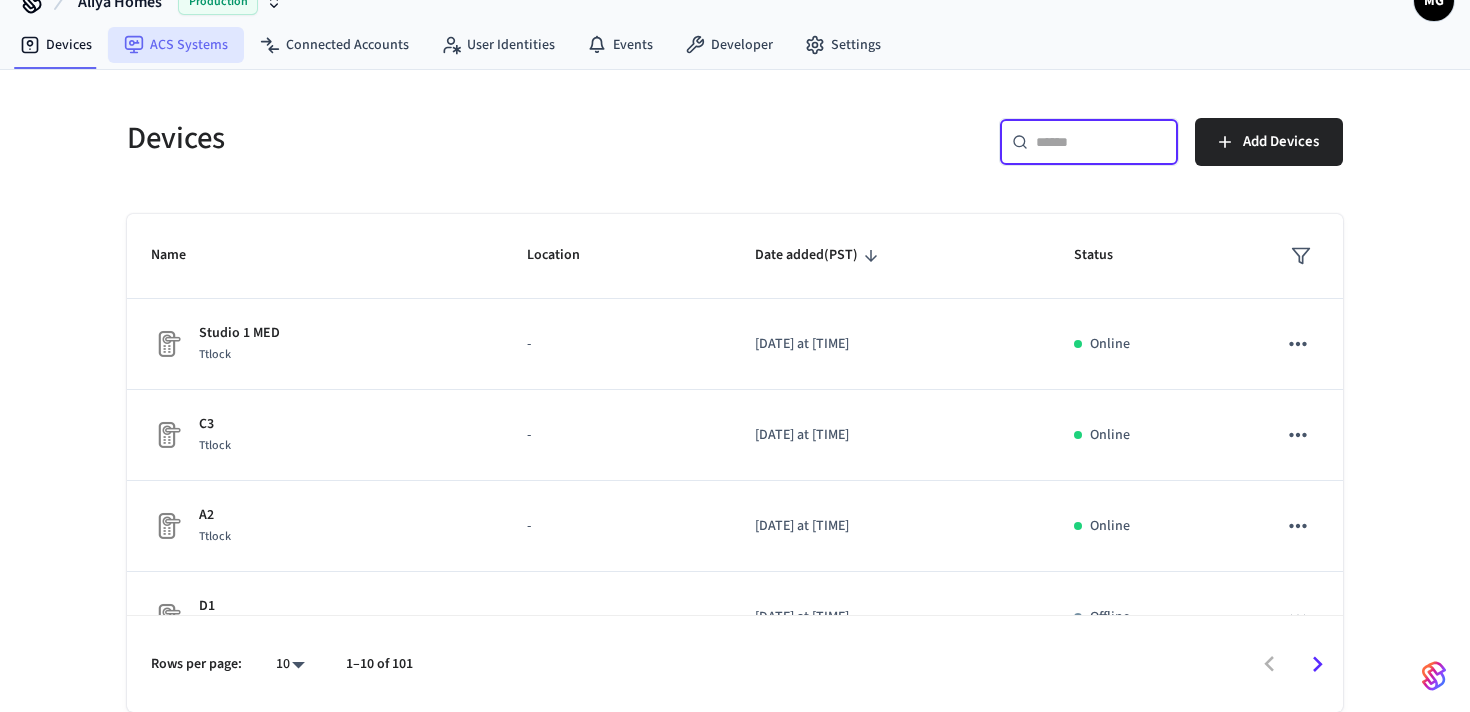scroll, scrollTop: 0, scrollLeft: 0, axis: both 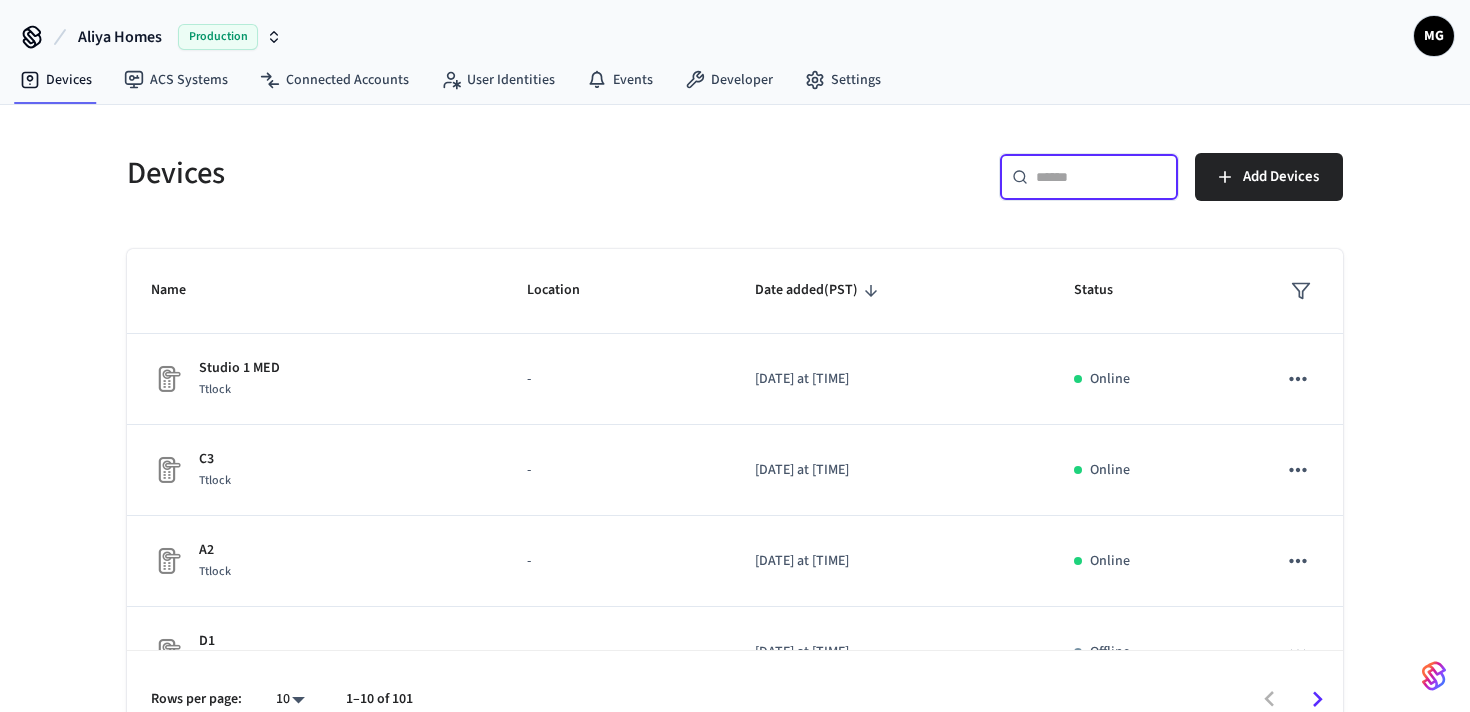 click on "Aliya Homes" at bounding box center (120, 37) 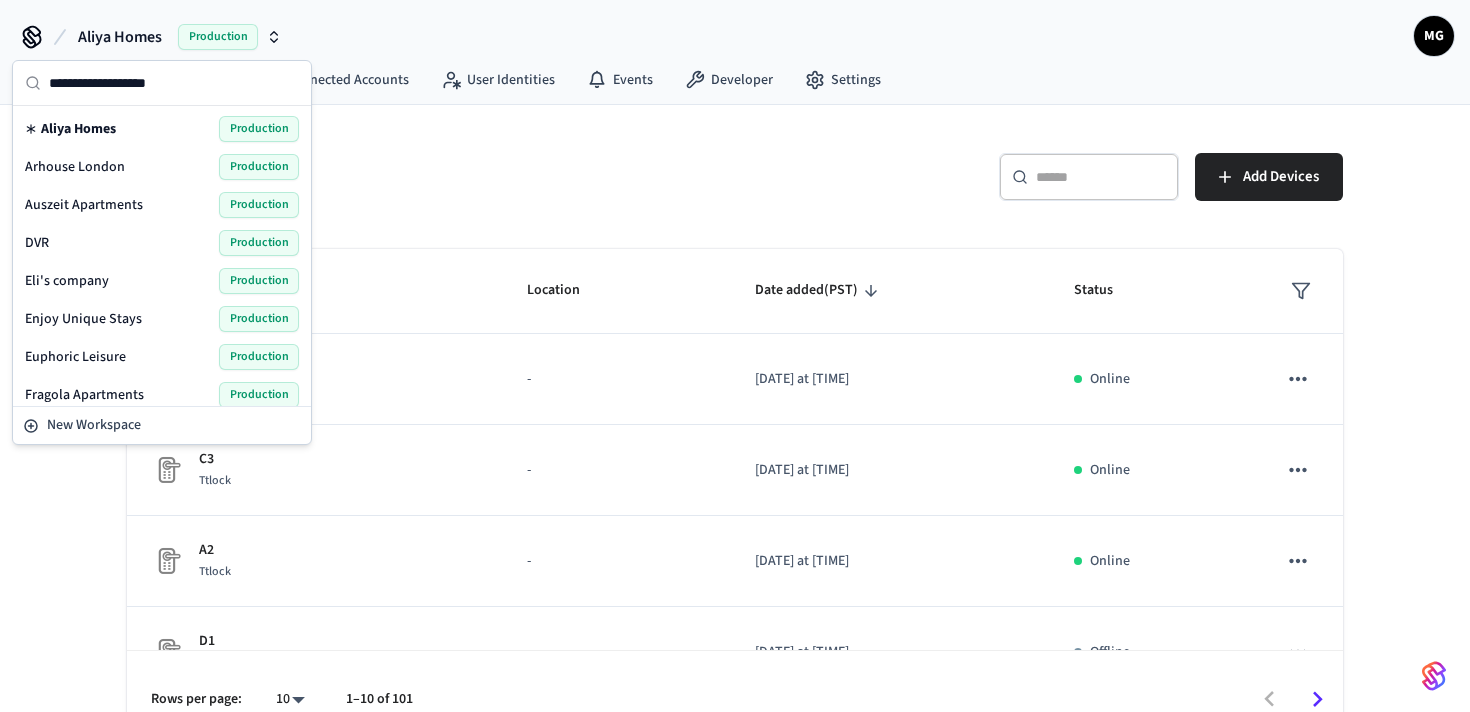 click on "Devices" at bounding box center (425, 173) 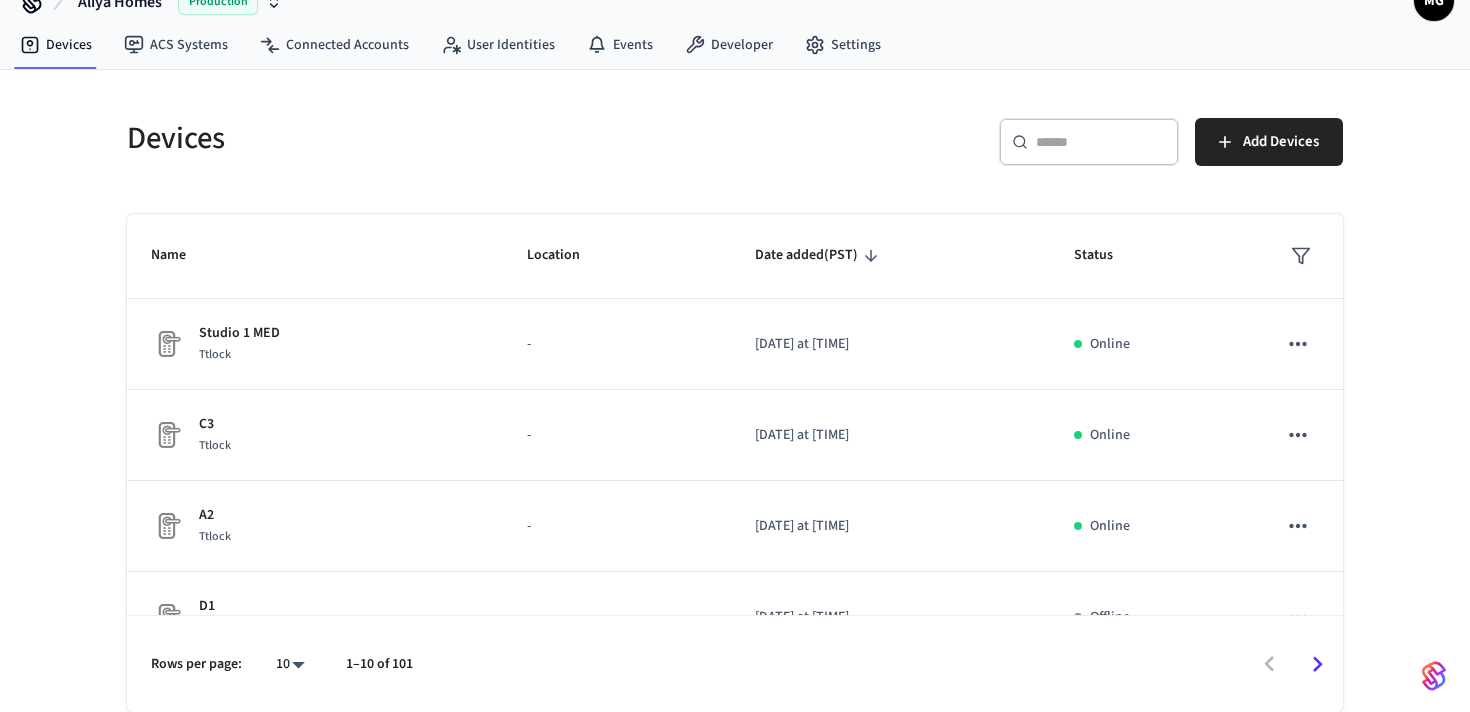 scroll, scrollTop: 0, scrollLeft: 0, axis: both 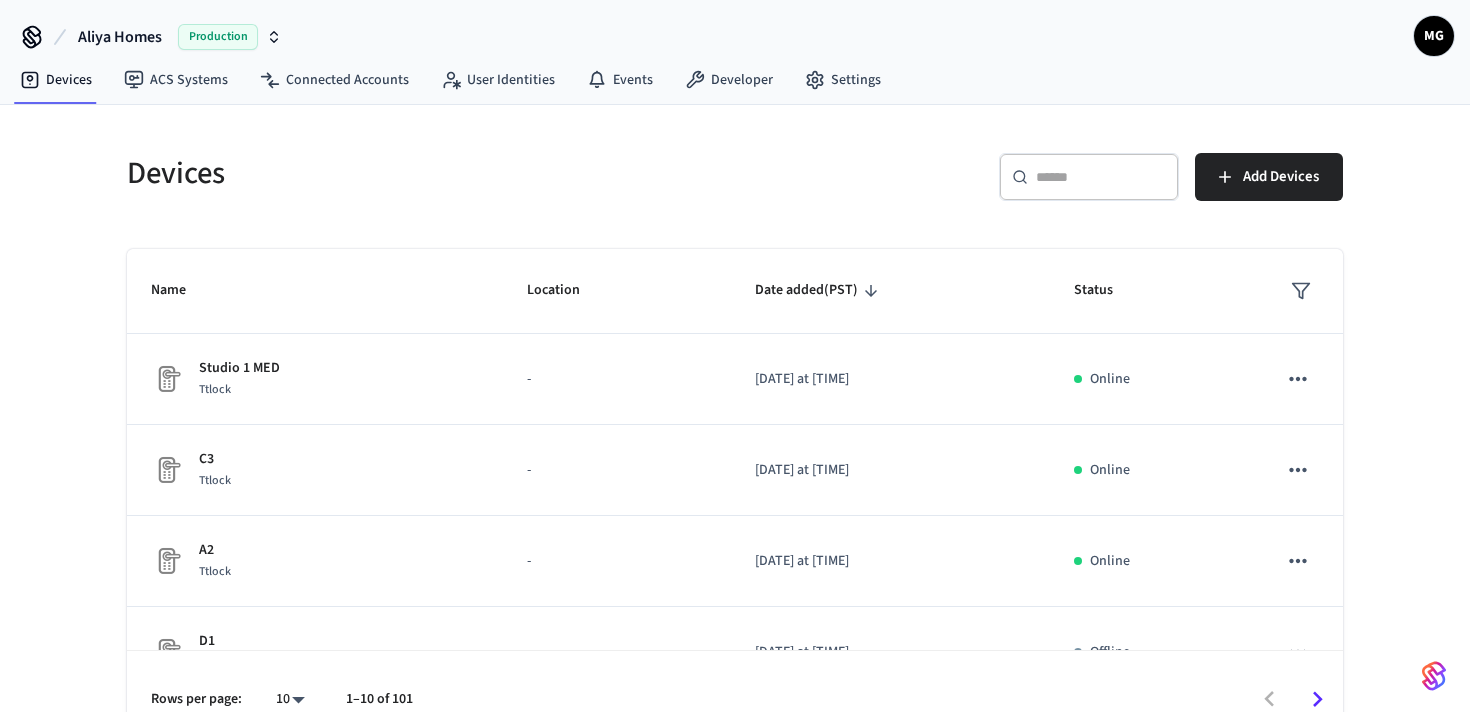 click at bounding box center (1101, 177) 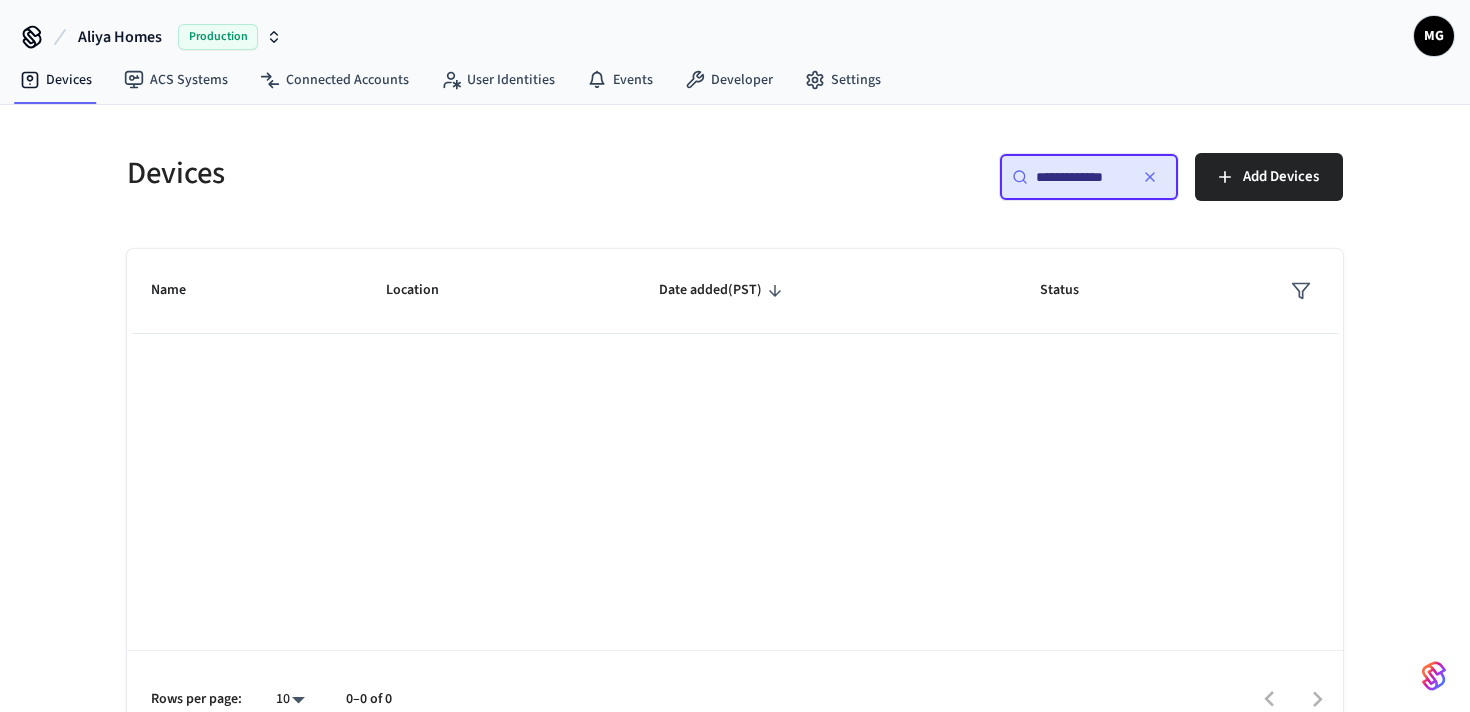 scroll, scrollTop: 0, scrollLeft: 0, axis: both 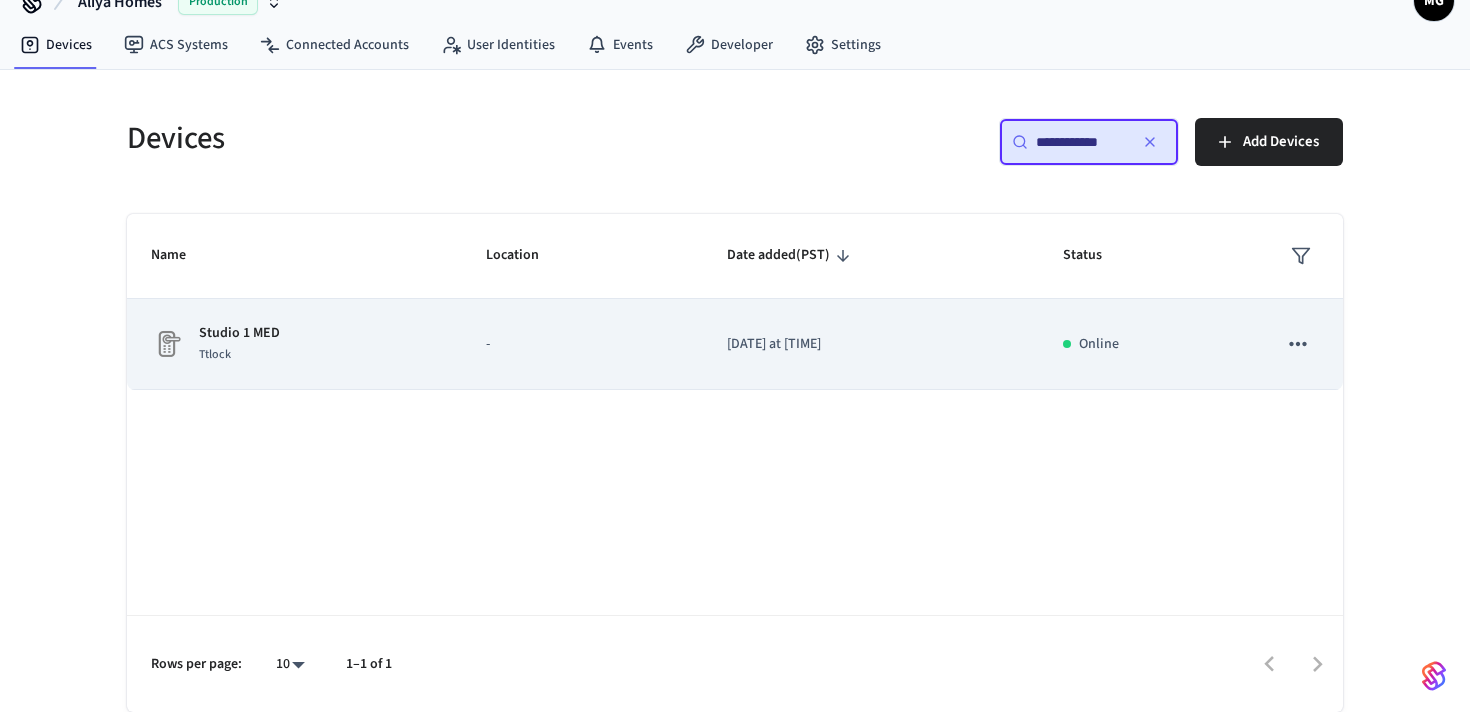 type on "**********" 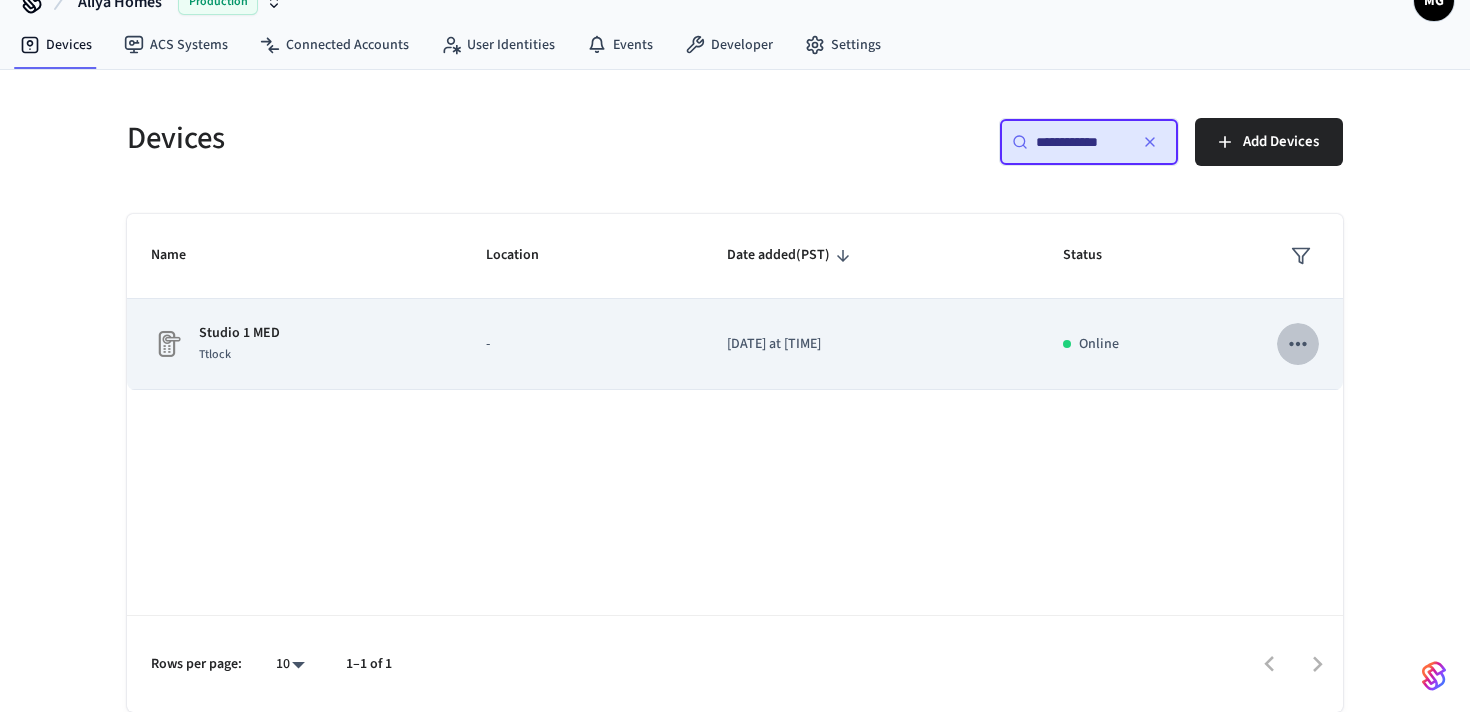 click 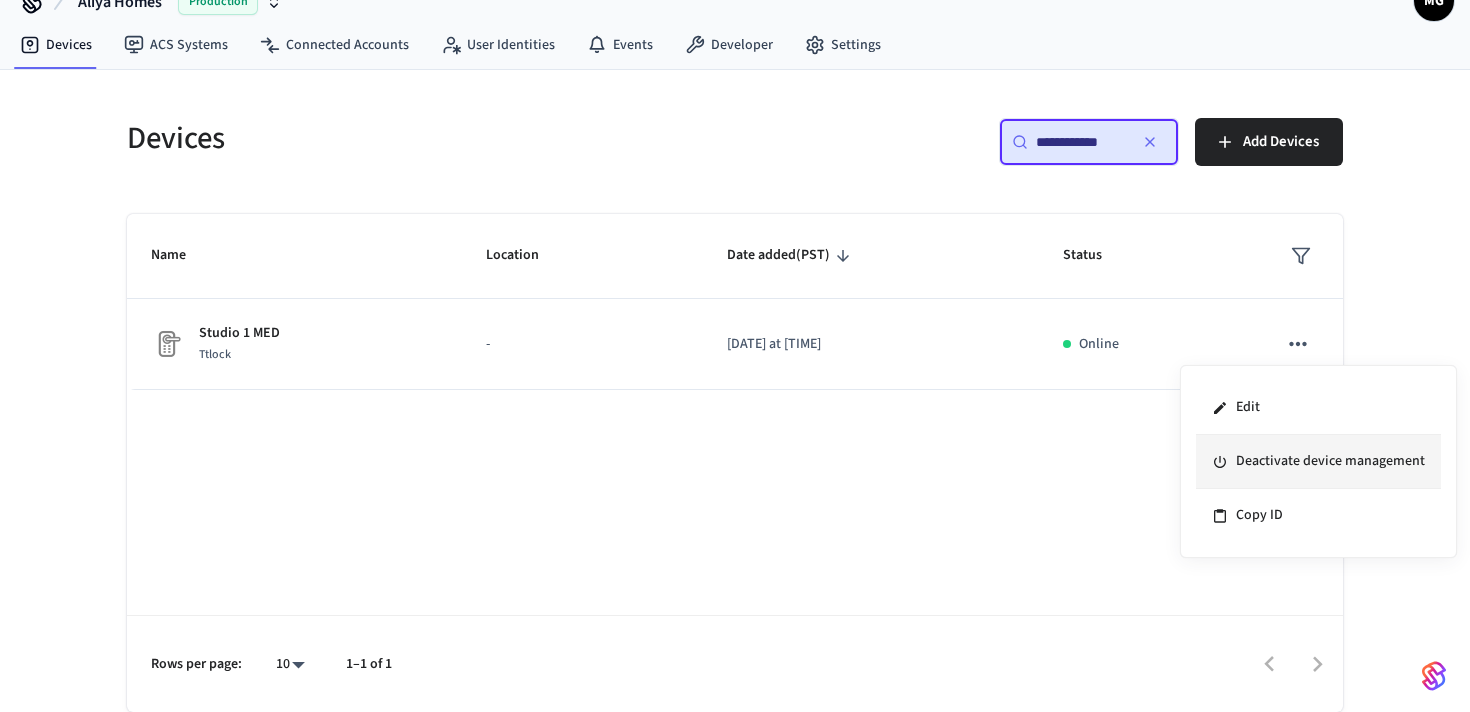 click on "Deactivate device management" at bounding box center (1318, 462) 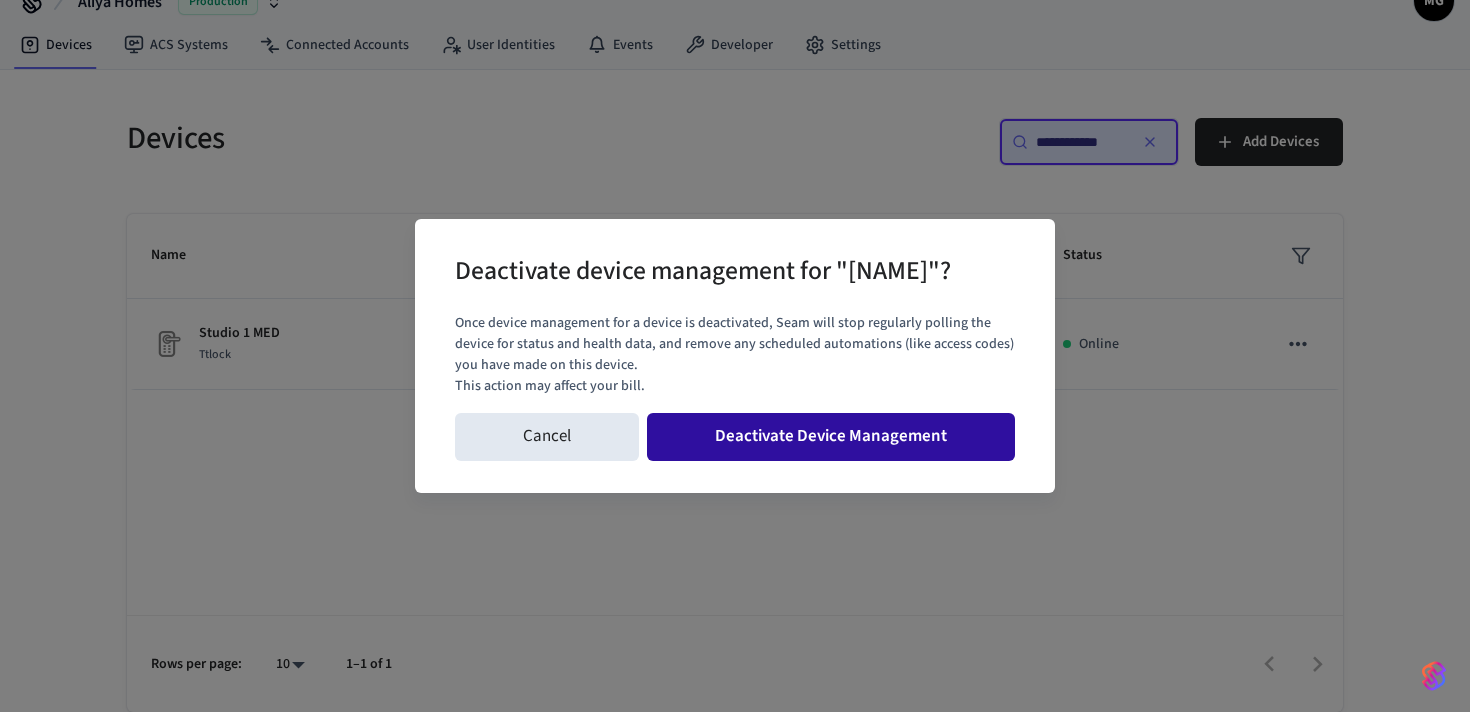 click on "Deactivate Device Management" at bounding box center [831, 437] 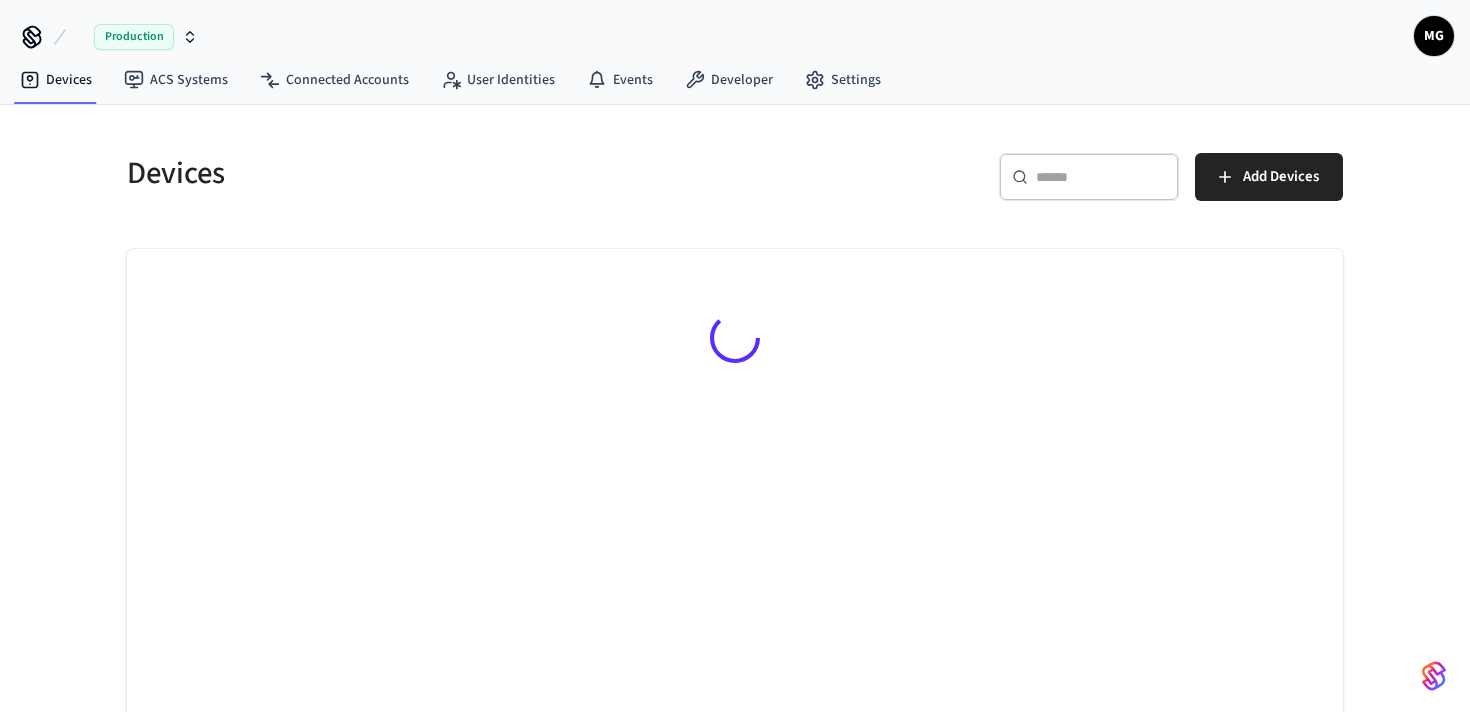 scroll, scrollTop: 0, scrollLeft: 0, axis: both 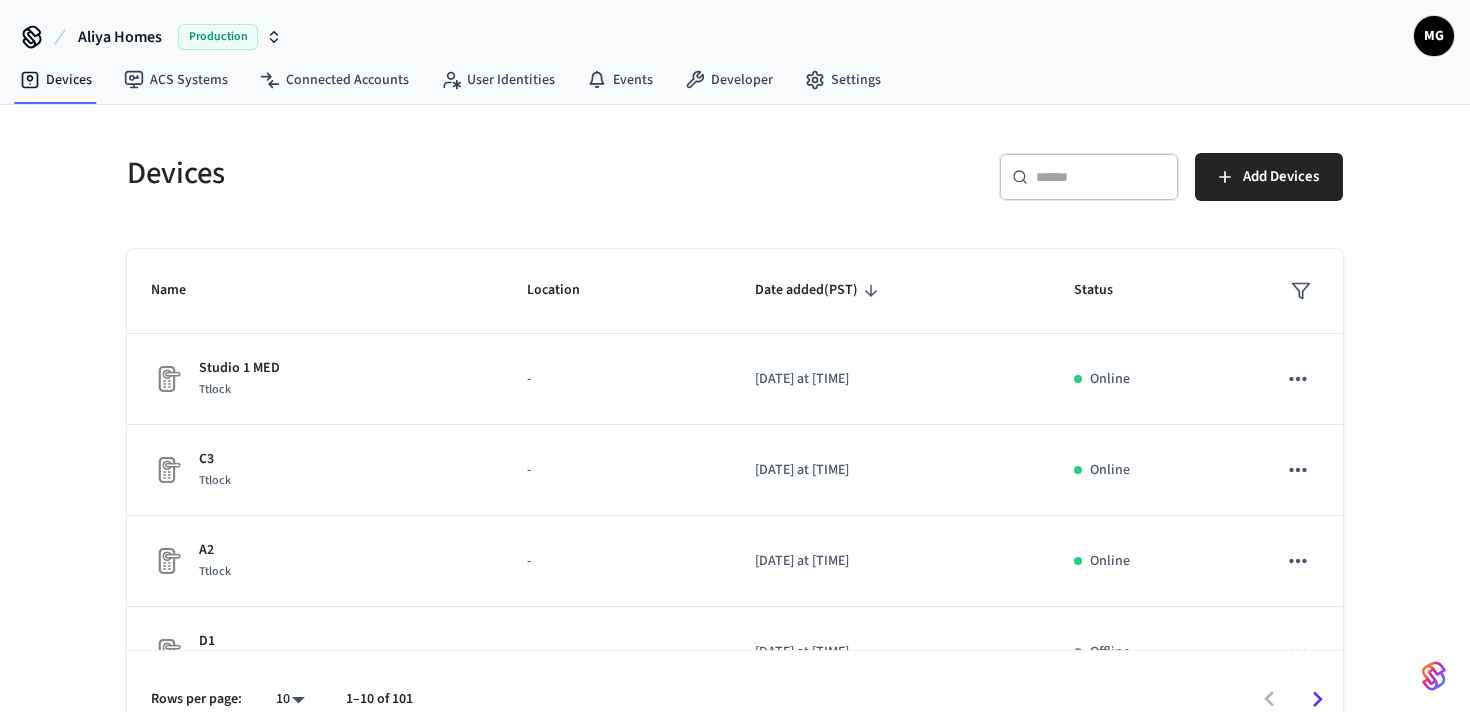 click at bounding box center (1101, 177) 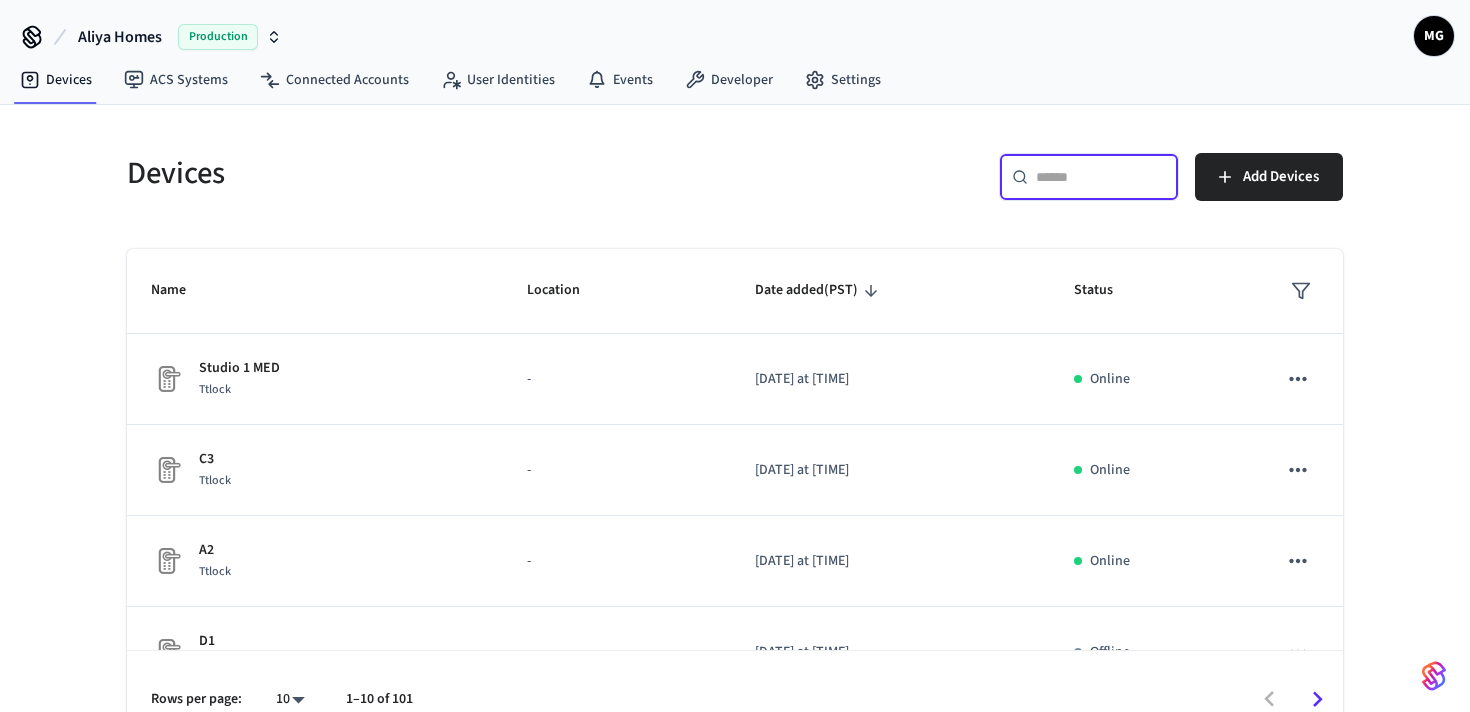 paste on "**********" 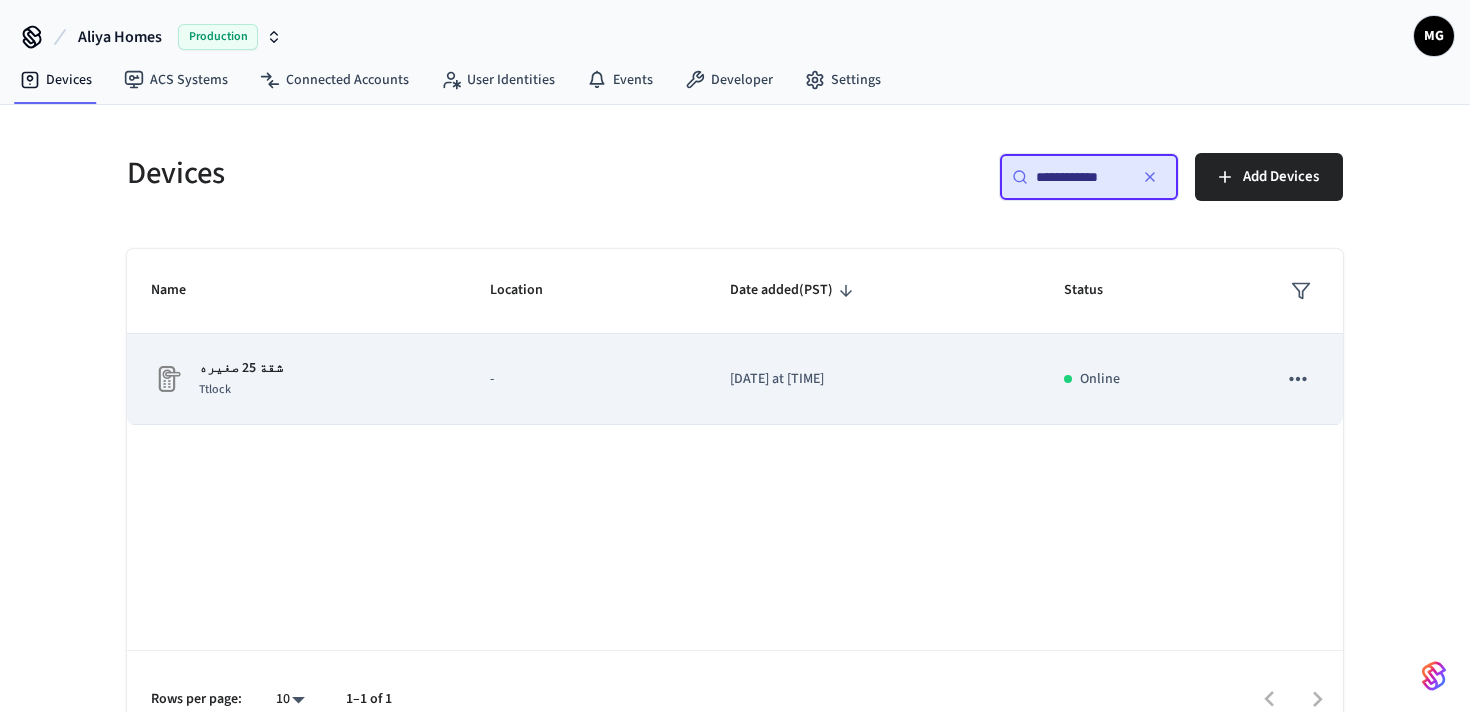 click 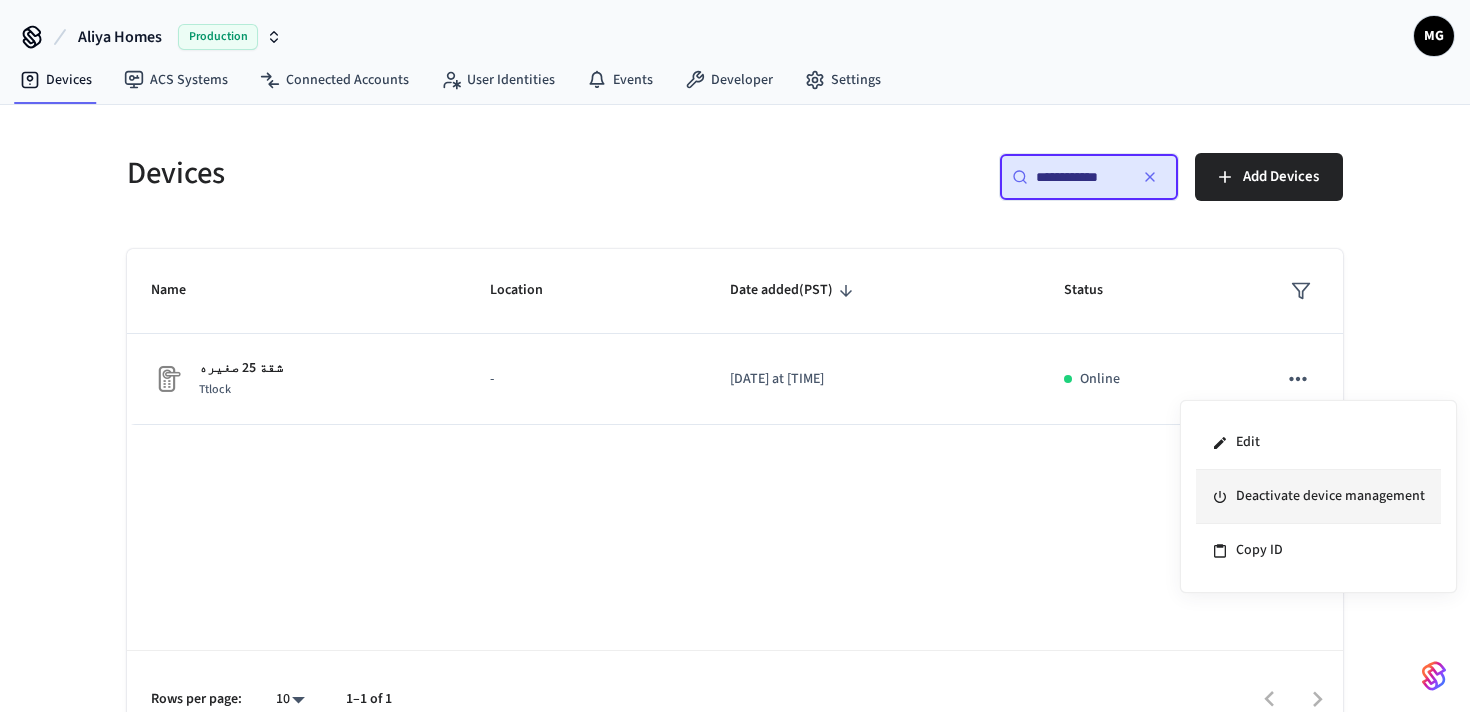 click on "Deactivate device management" at bounding box center (1318, 497) 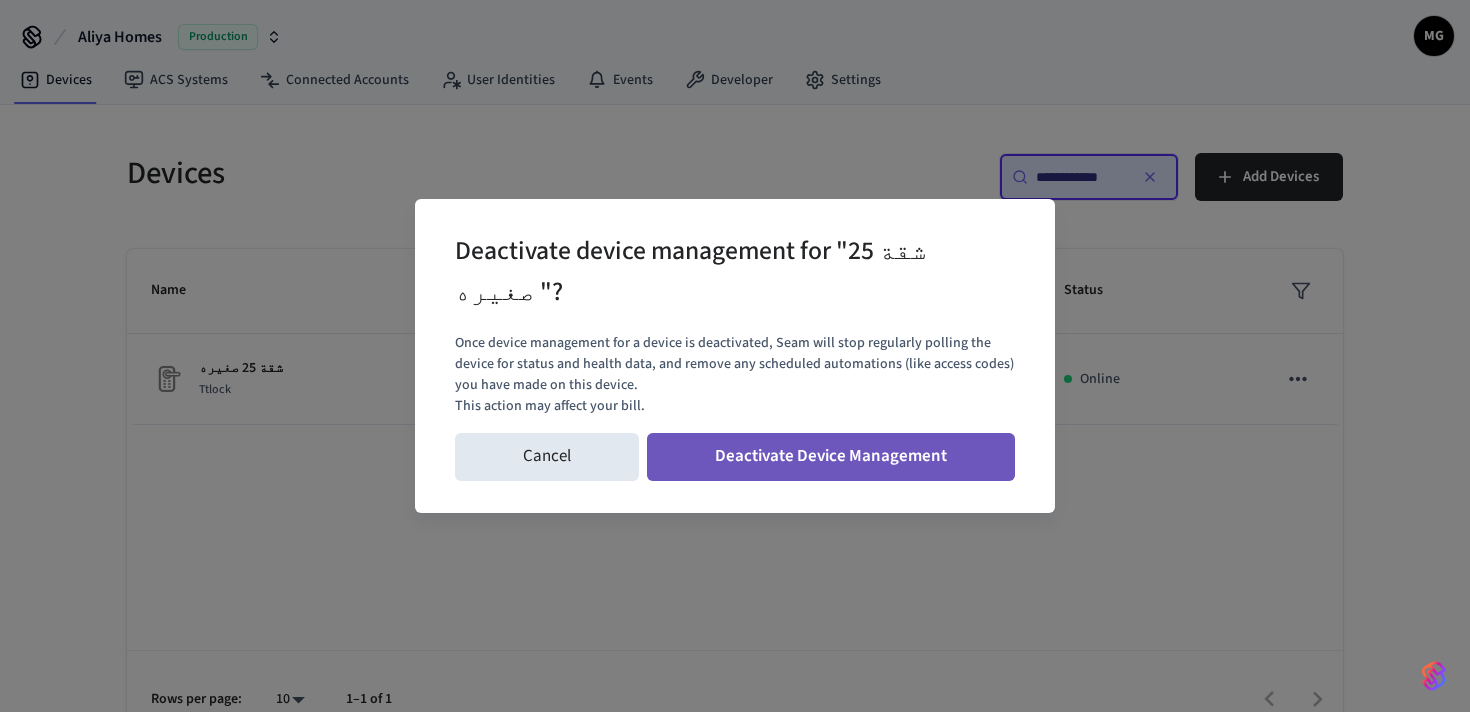 click on "Deactivate Device Management" at bounding box center (831, 457) 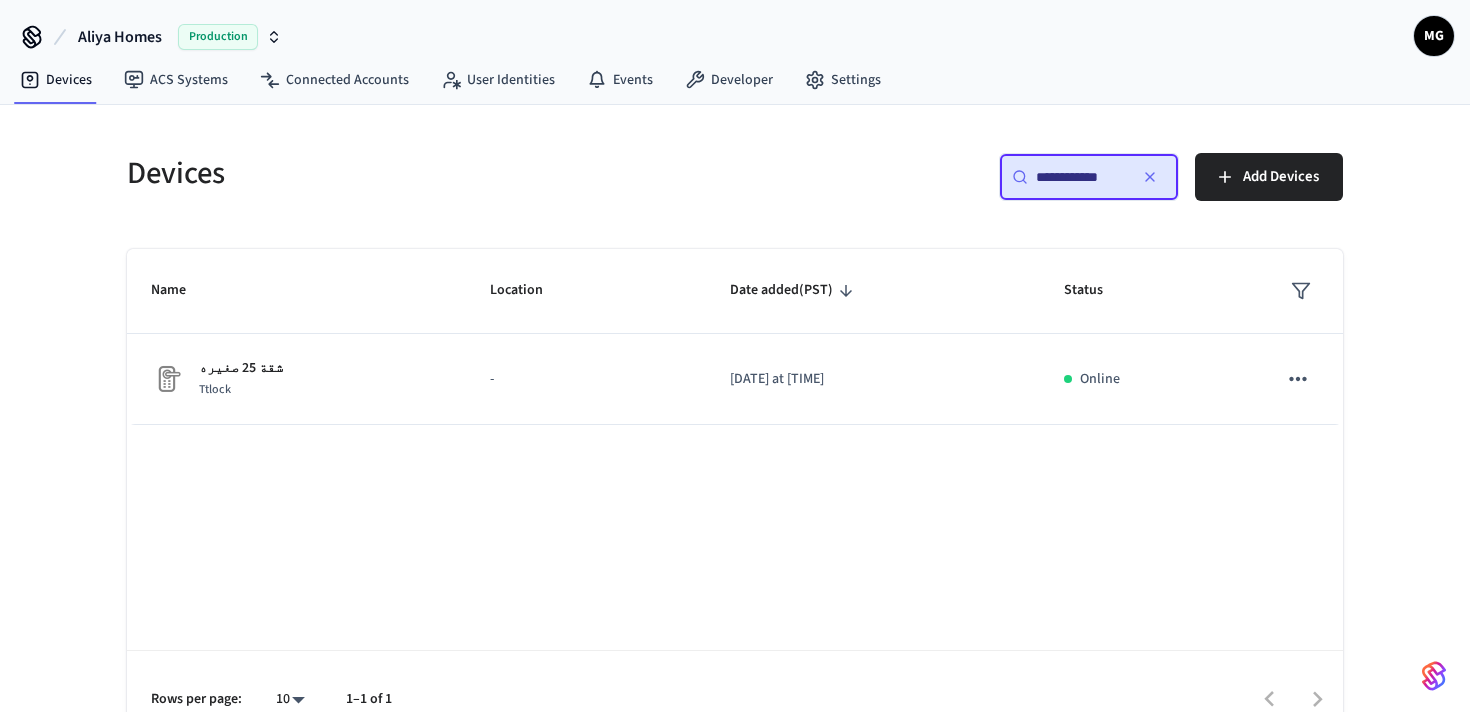 click on "**********" at bounding box center [1081, 177] 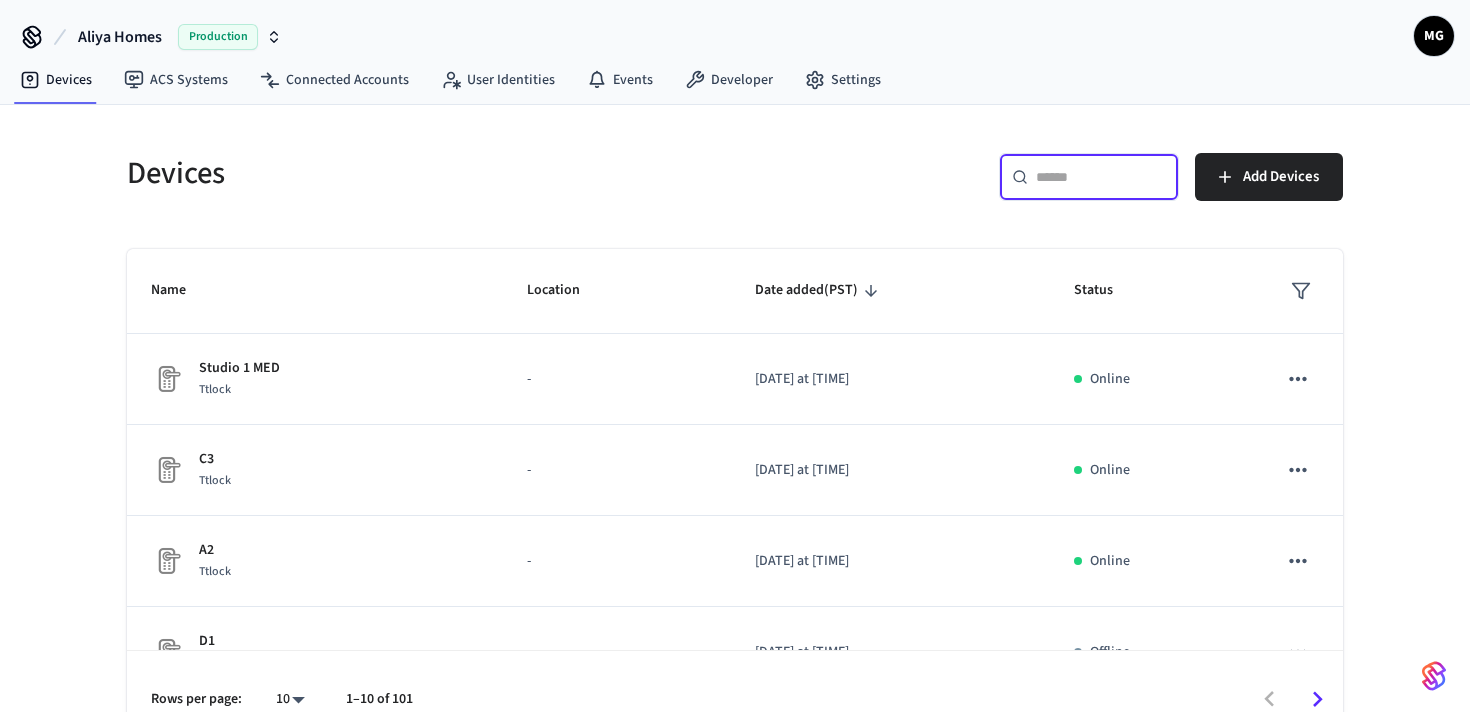 click on "Aliya Homes" at bounding box center [120, 37] 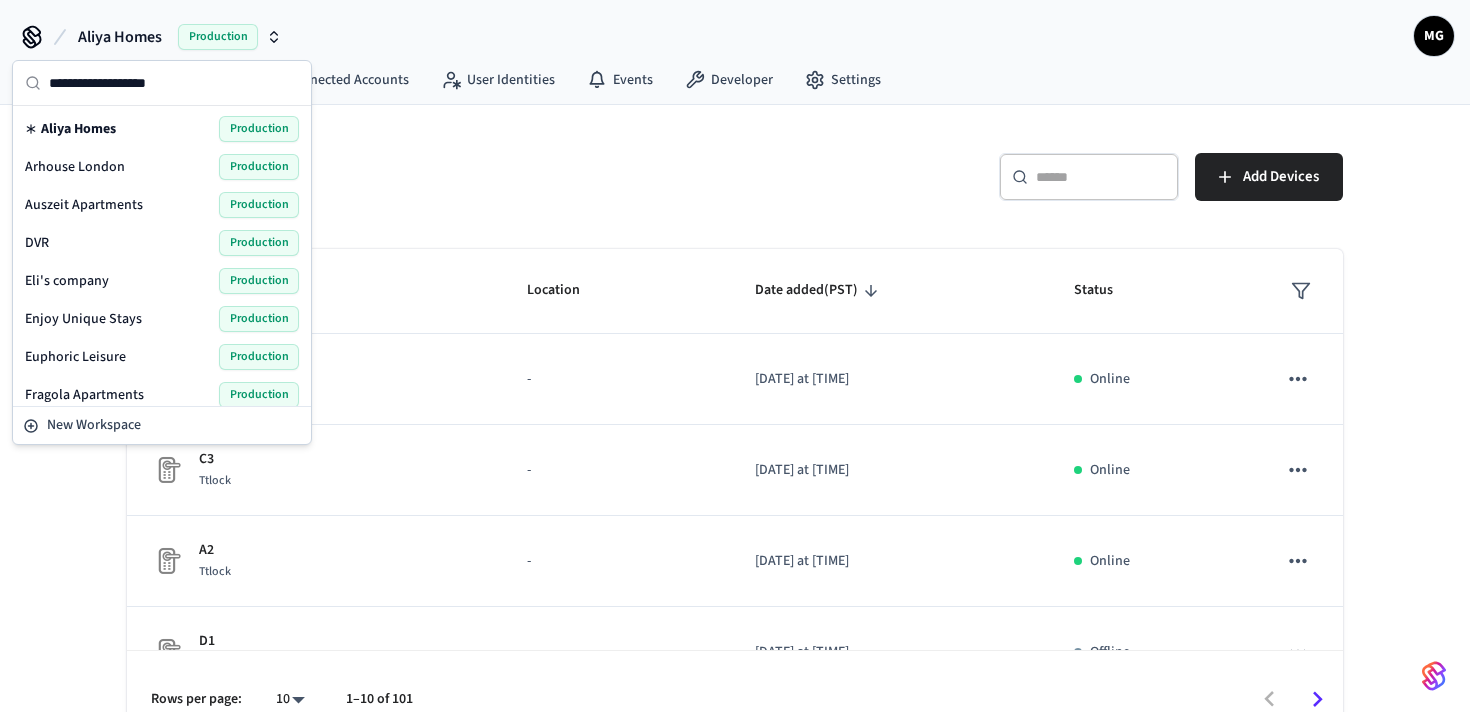 click on "Devices" at bounding box center [425, 173] 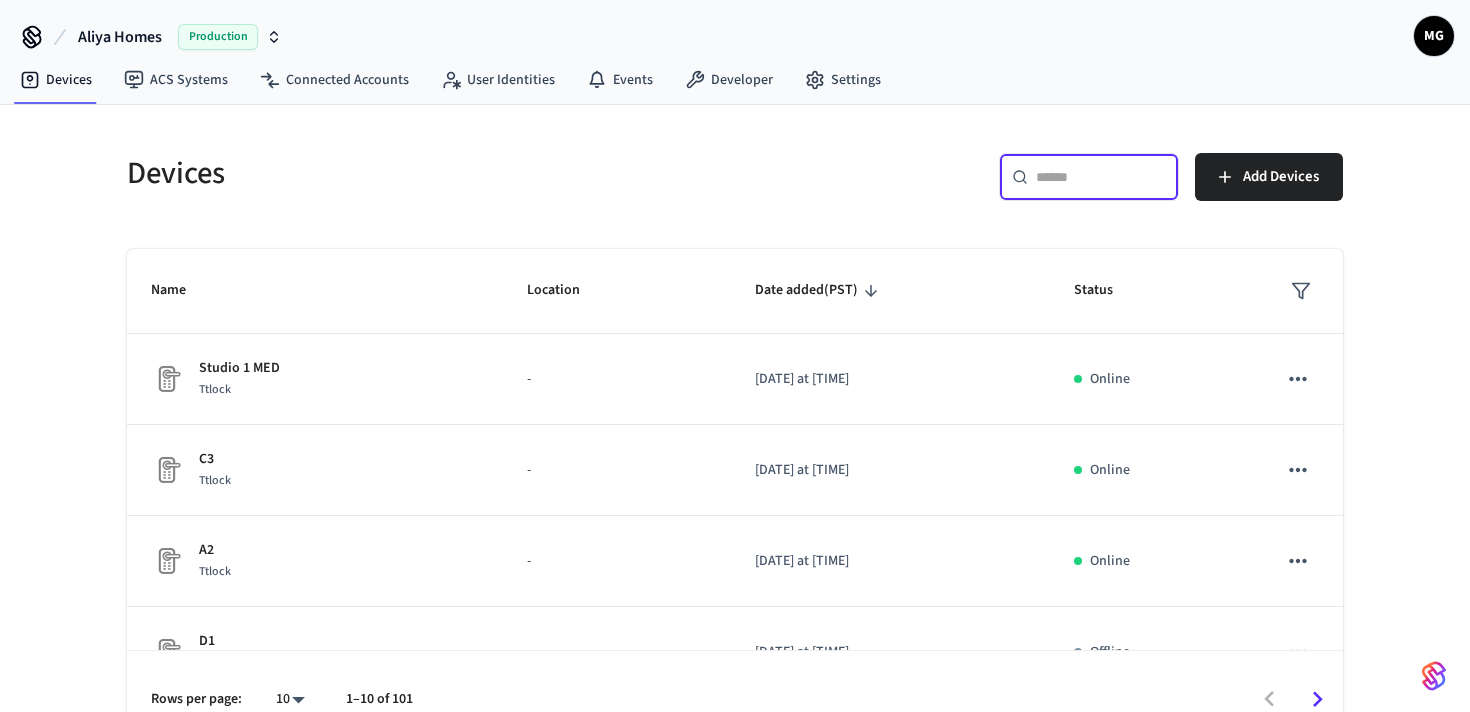 click at bounding box center (1101, 177) 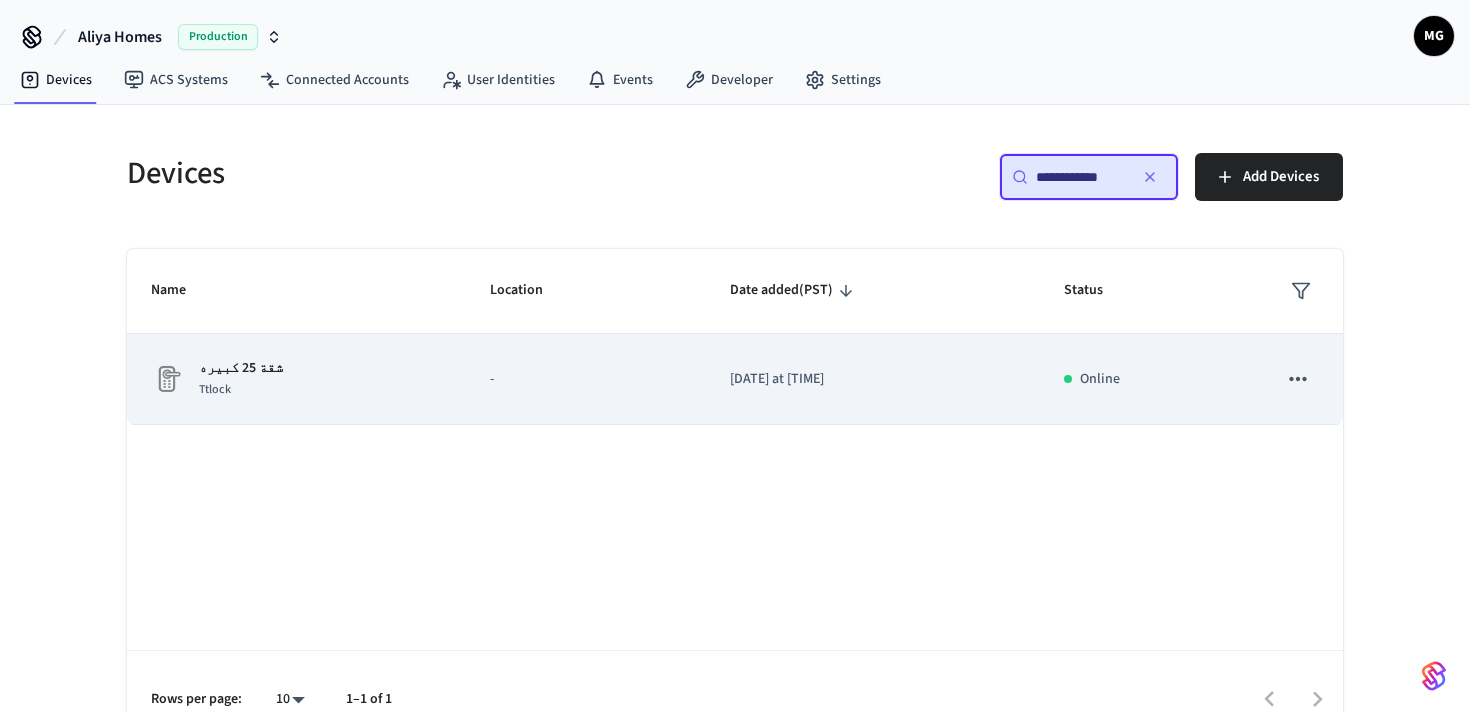 click 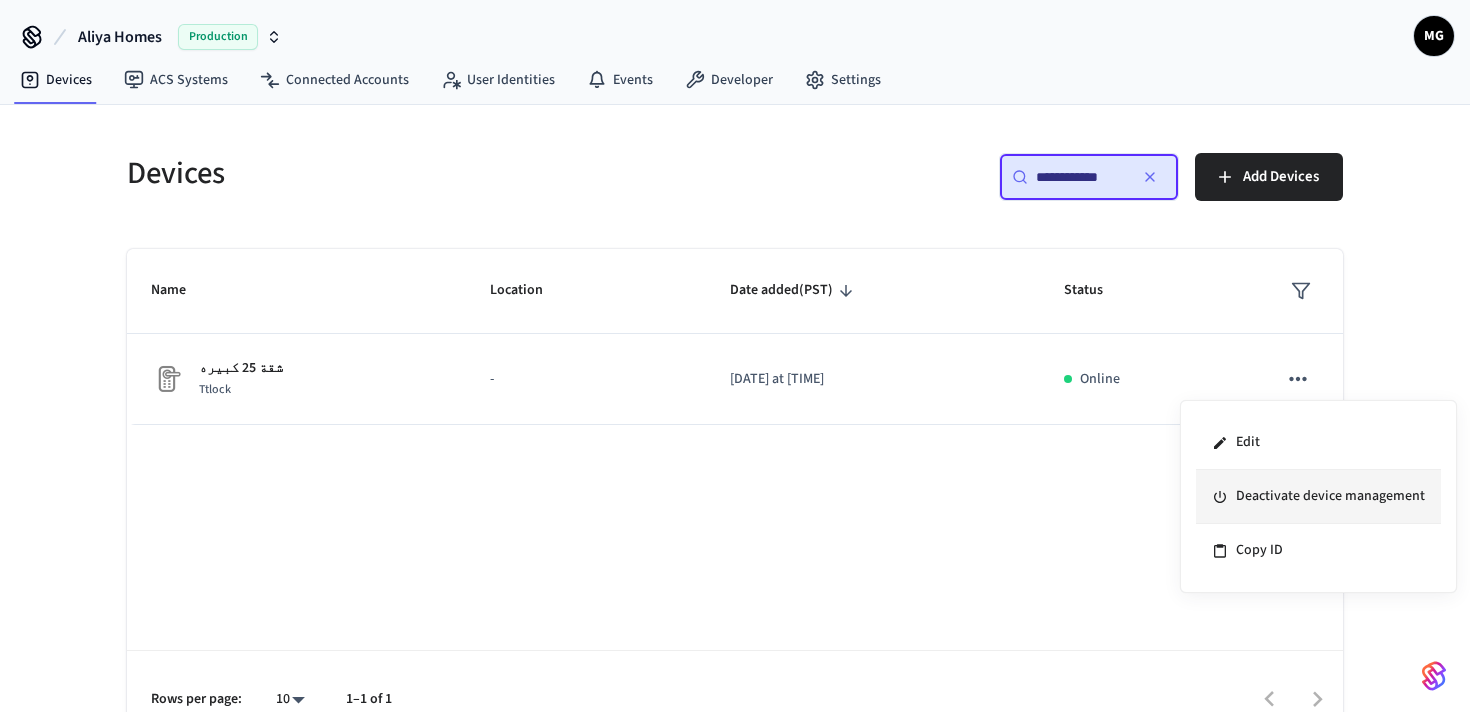 click on "Deactivate device management" at bounding box center [1318, 497] 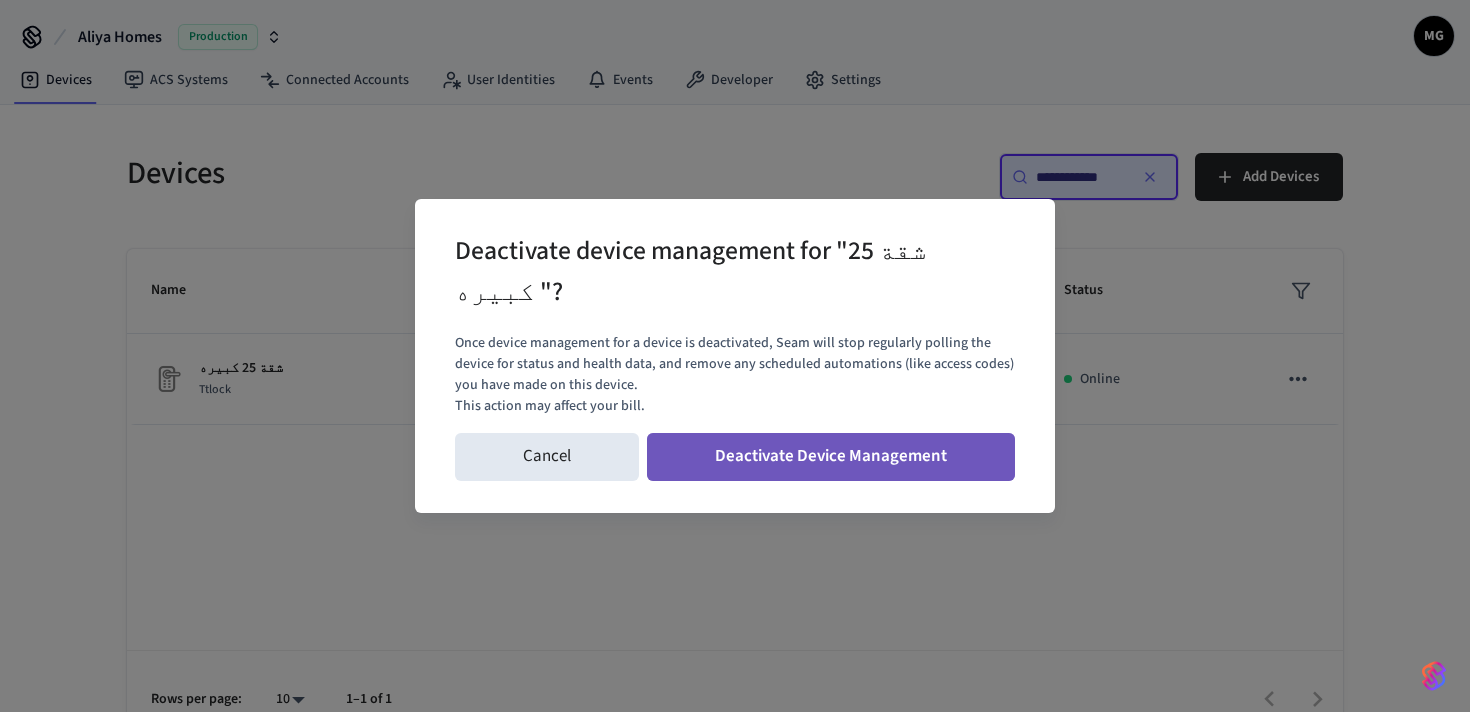 click on "Deactivate Device Management" at bounding box center (831, 457) 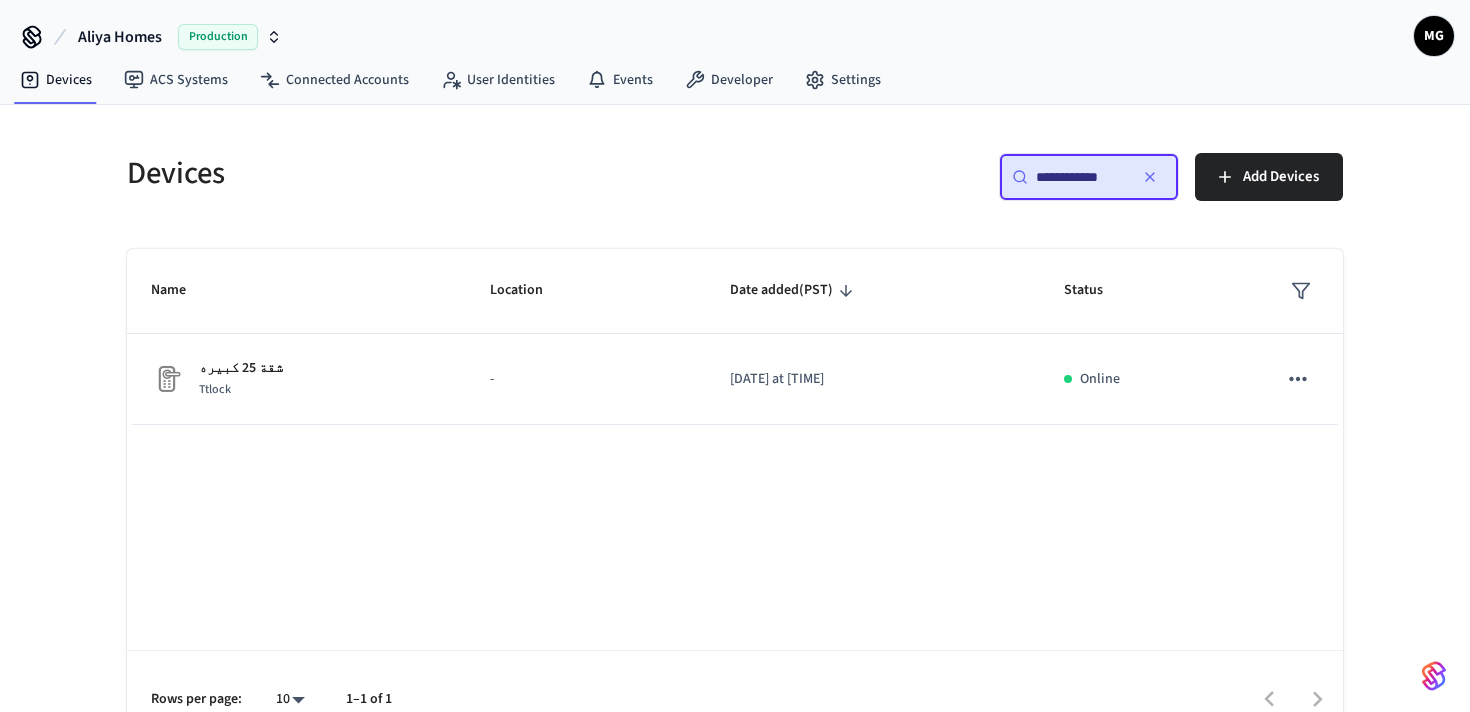 click on "**********" at bounding box center [1089, 177] 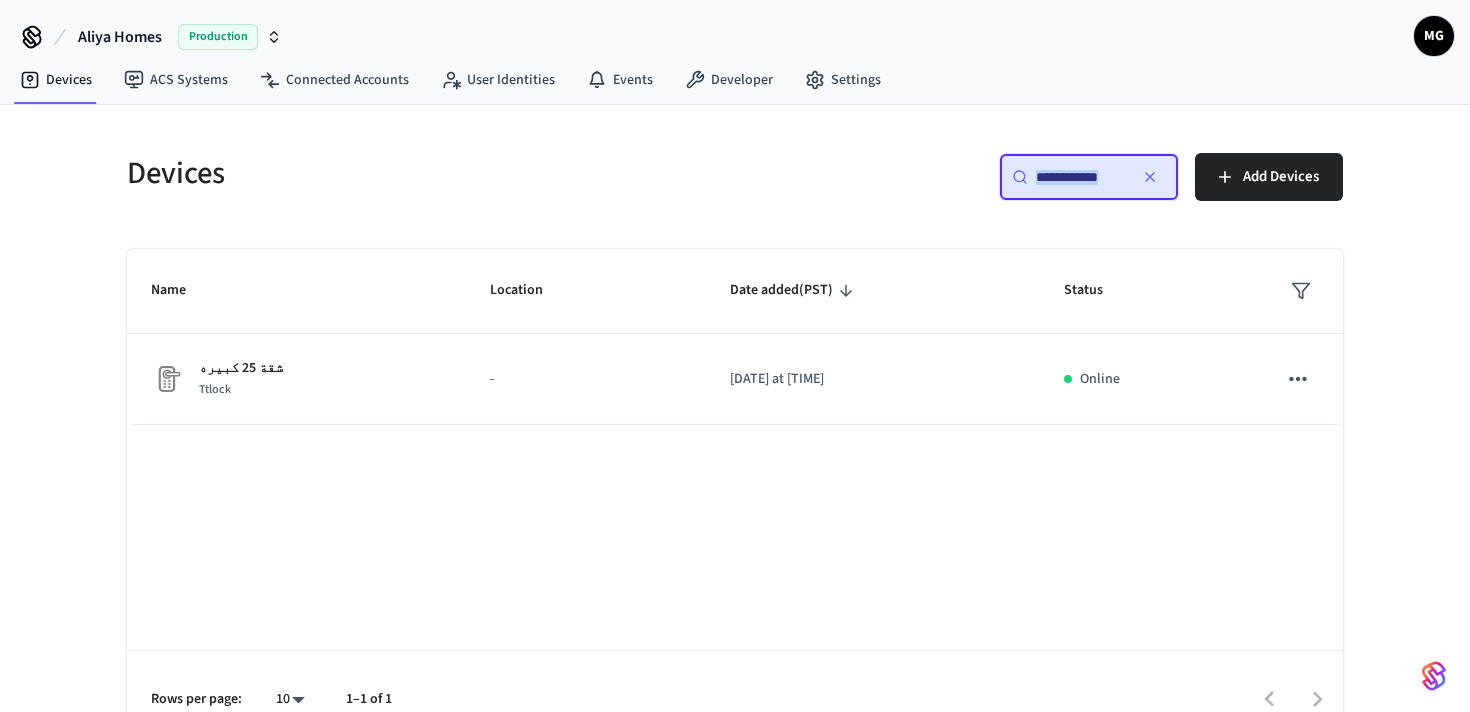 click on "**********" at bounding box center (1089, 177) 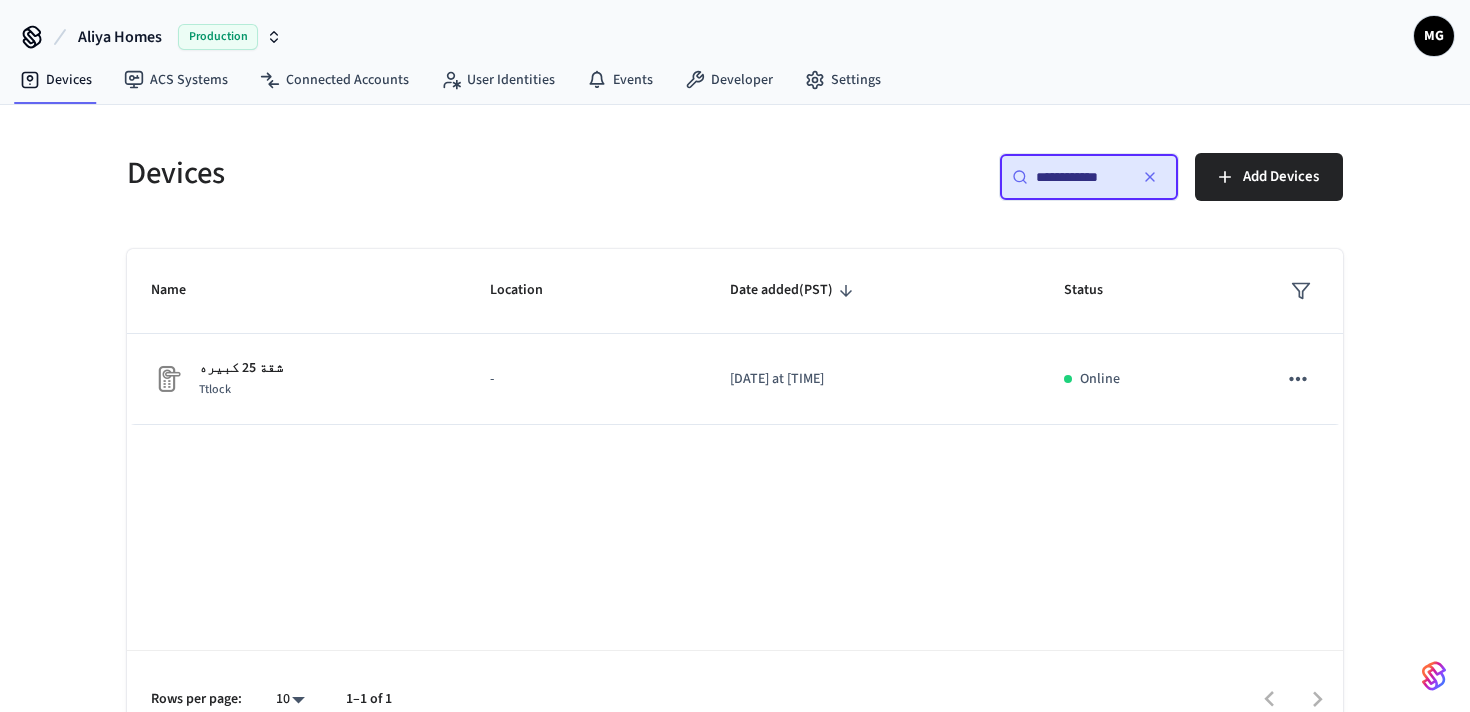 paste on "**********" 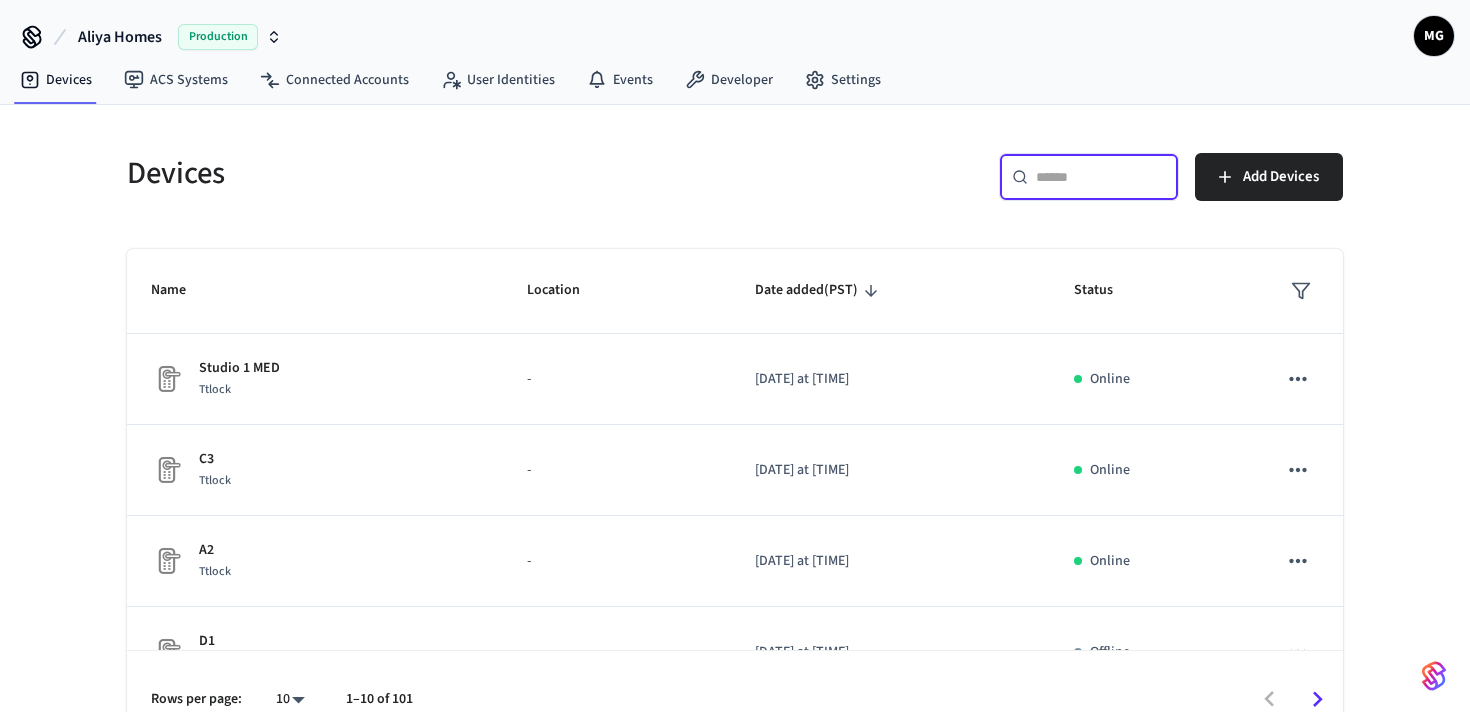 scroll, scrollTop: 0, scrollLeft: 0, axis: both 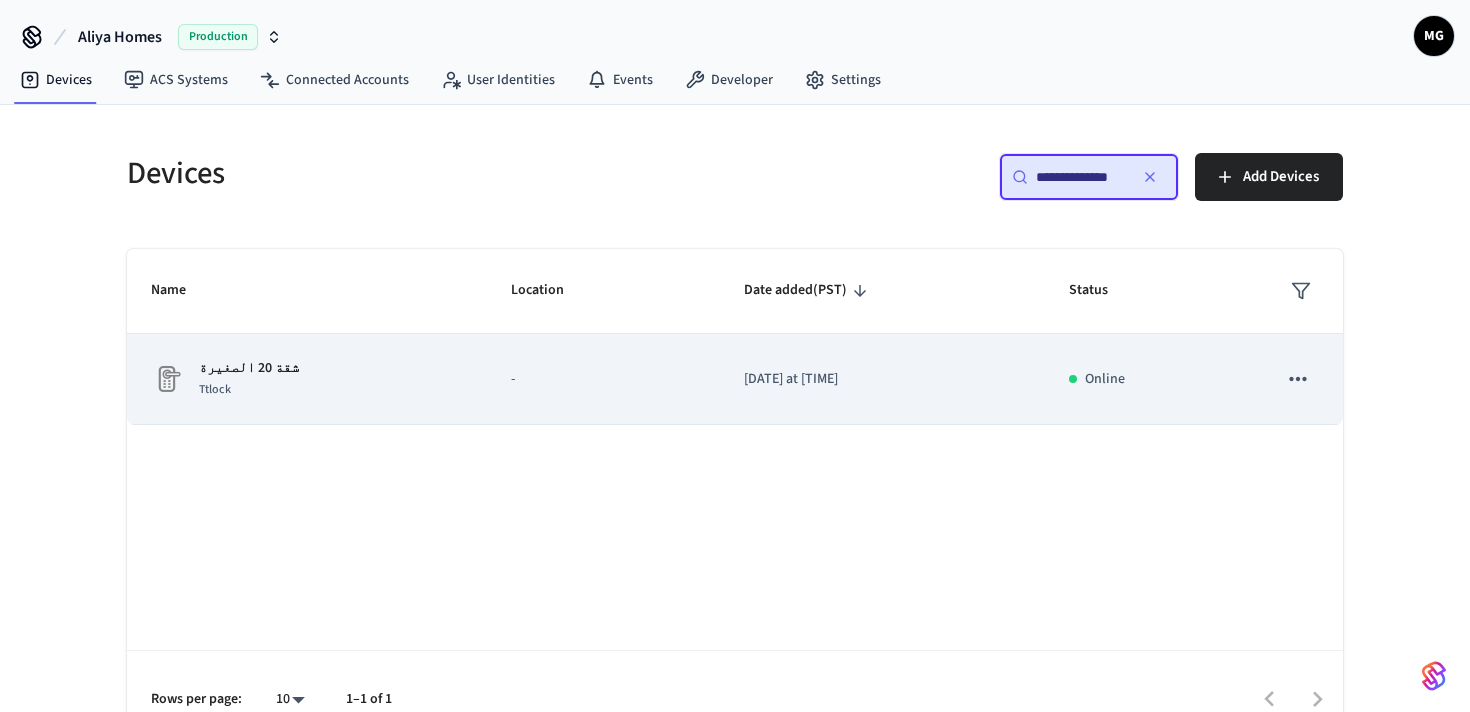 type on "**********" 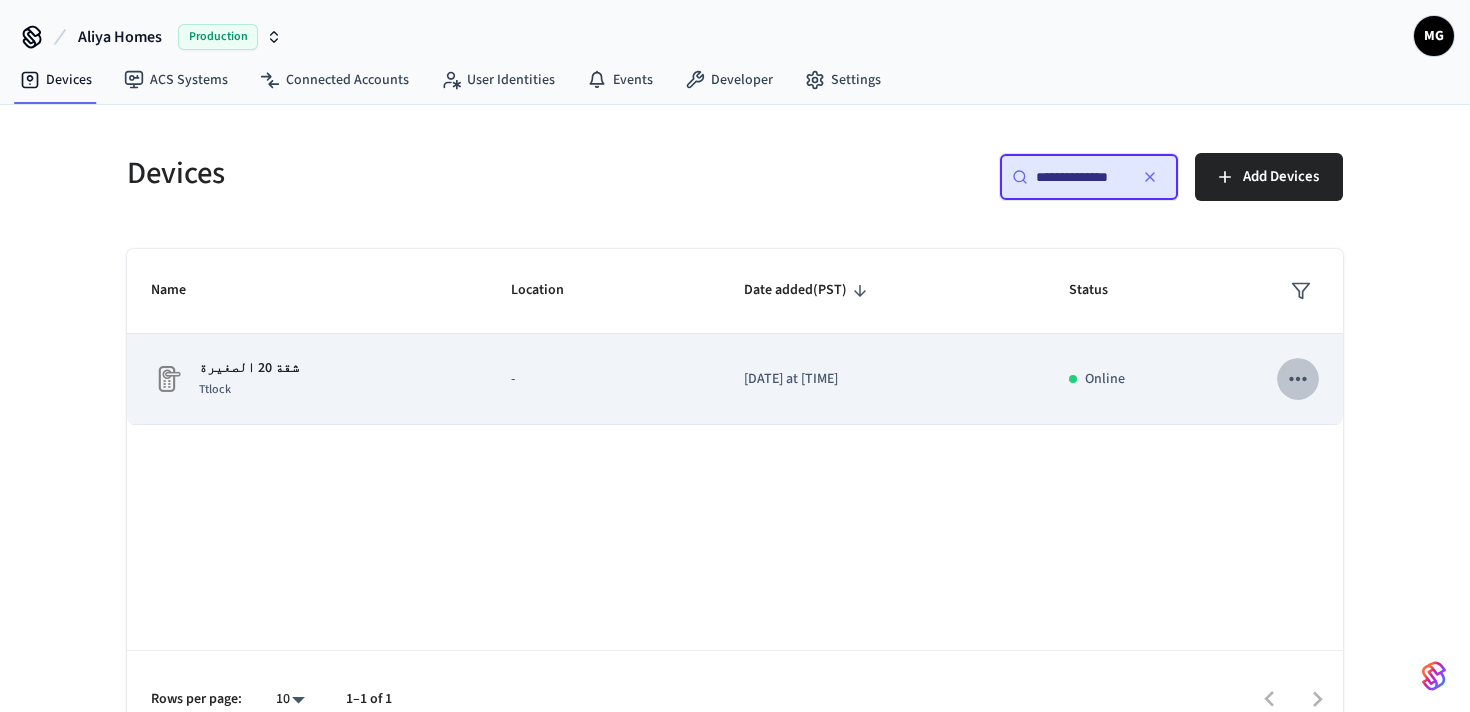 click 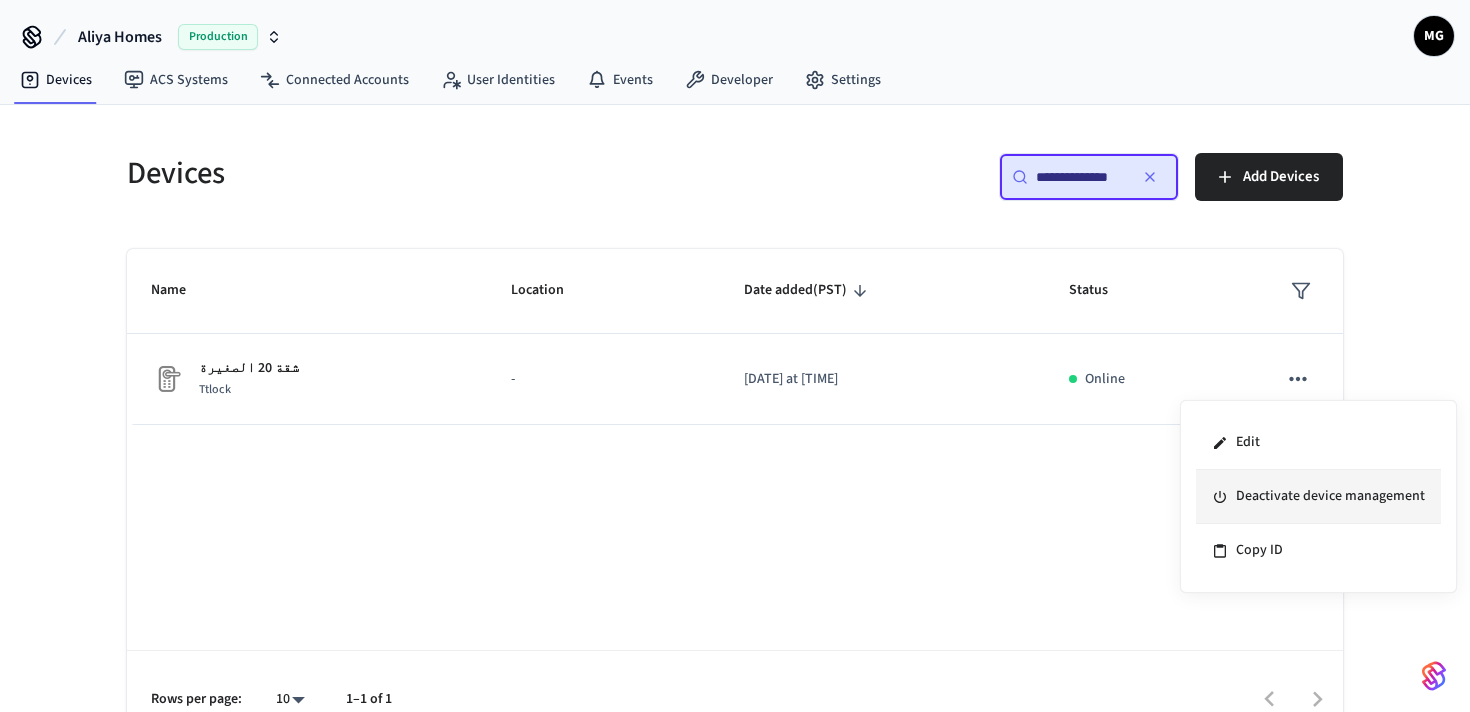 click on "Deactivate device management" at bounding box center (1318, 497) 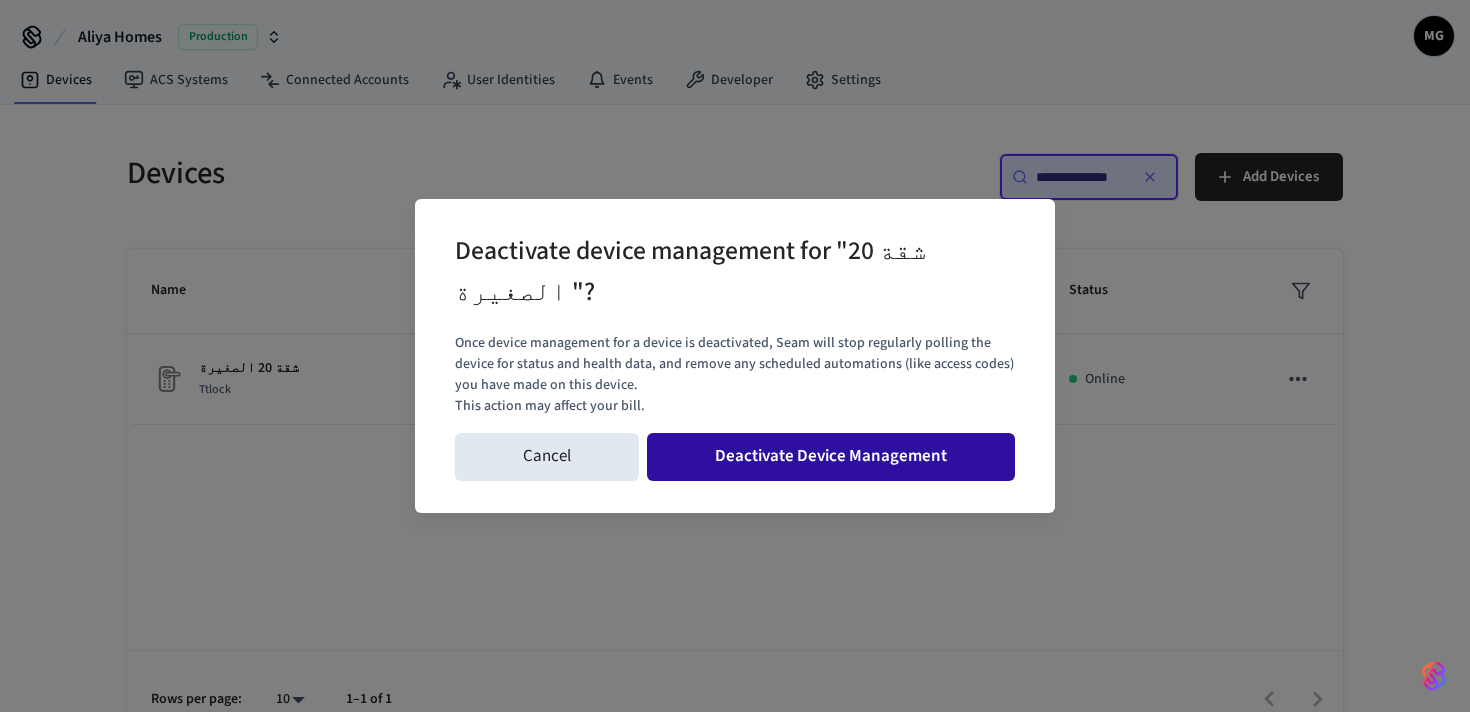 click on "Deactivate Device Management" at bounding box center [831, 457] 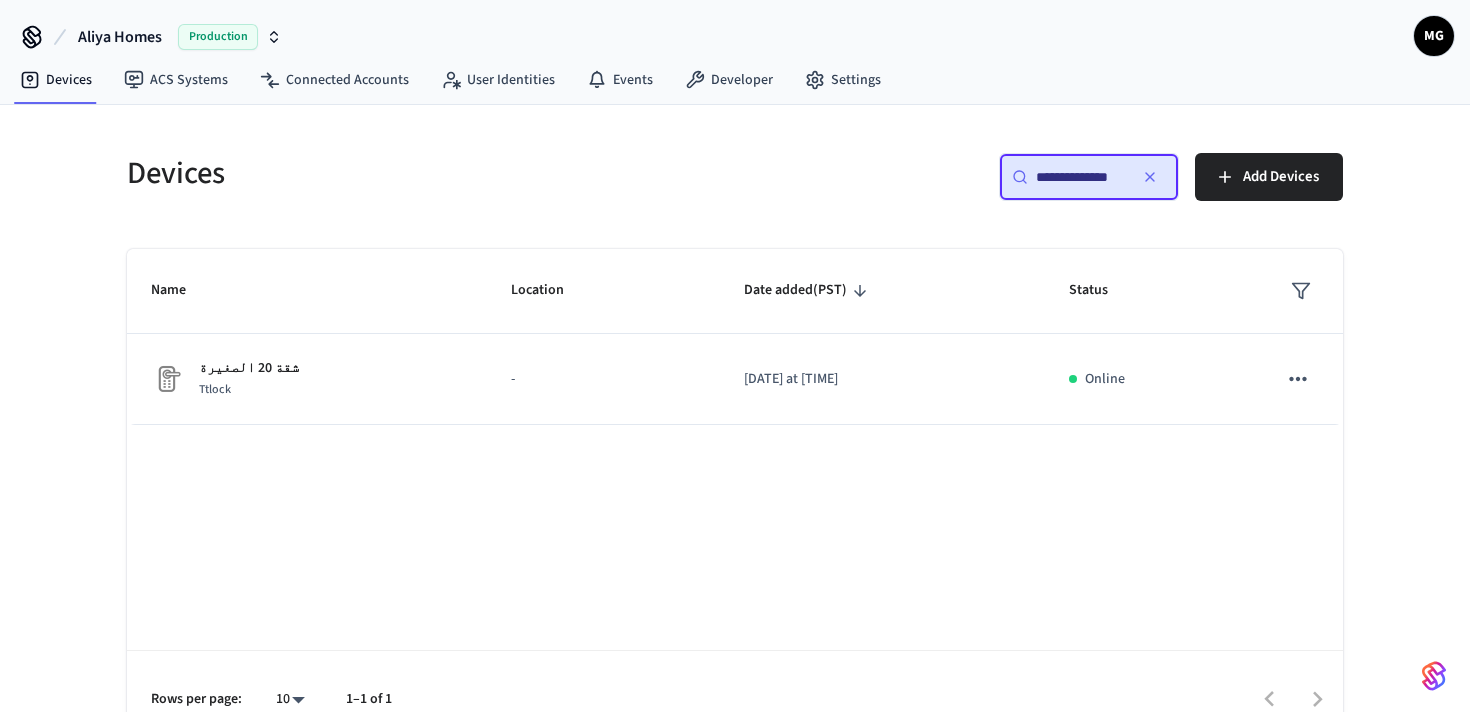 click on "**********" at bounding box center [1081, 177] 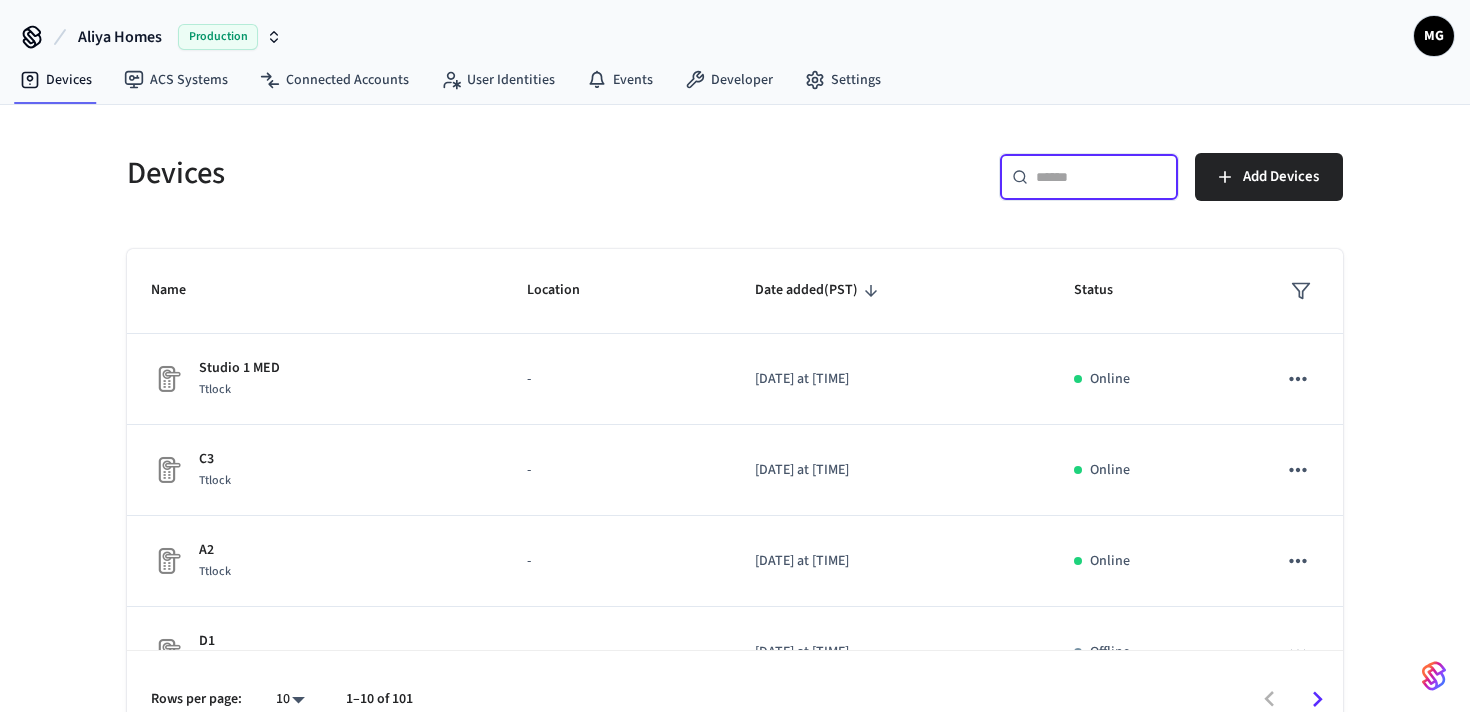 paste on "**********" 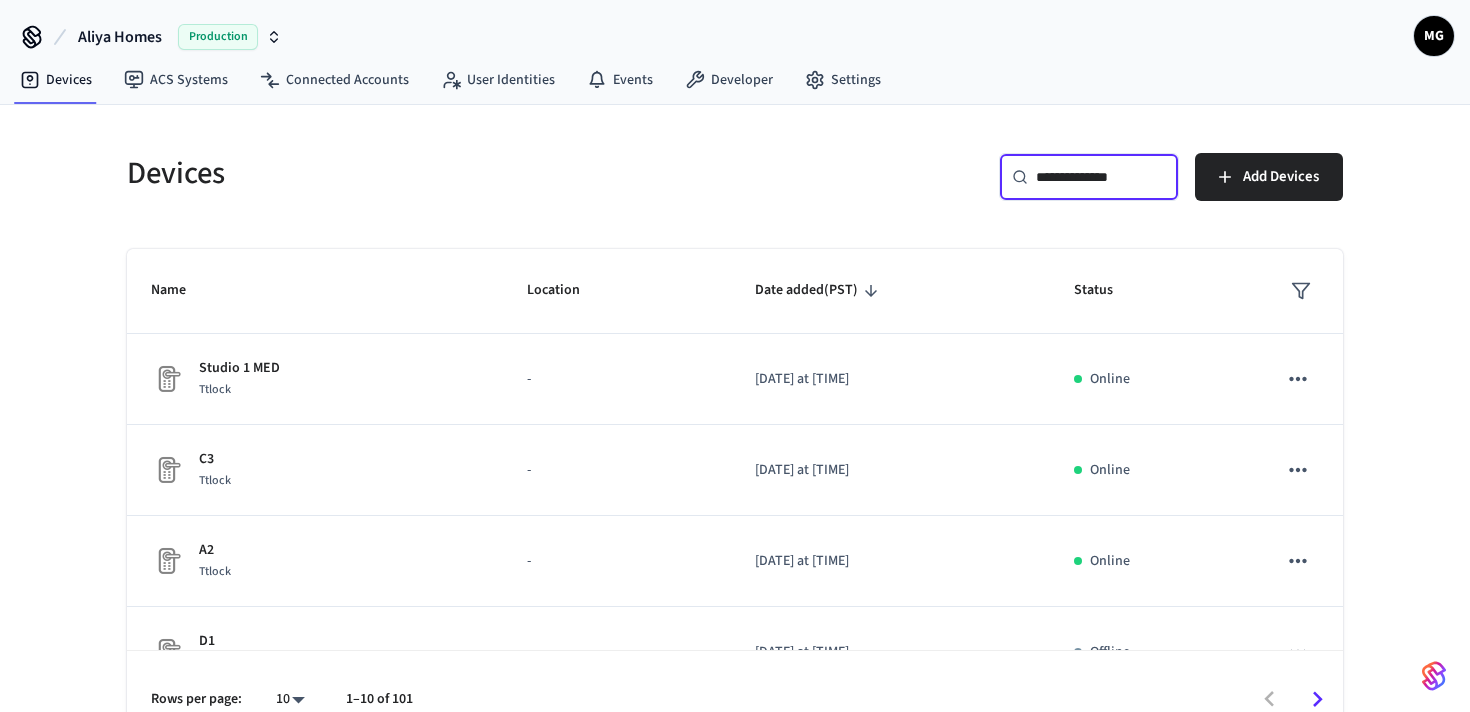 type on "**********" 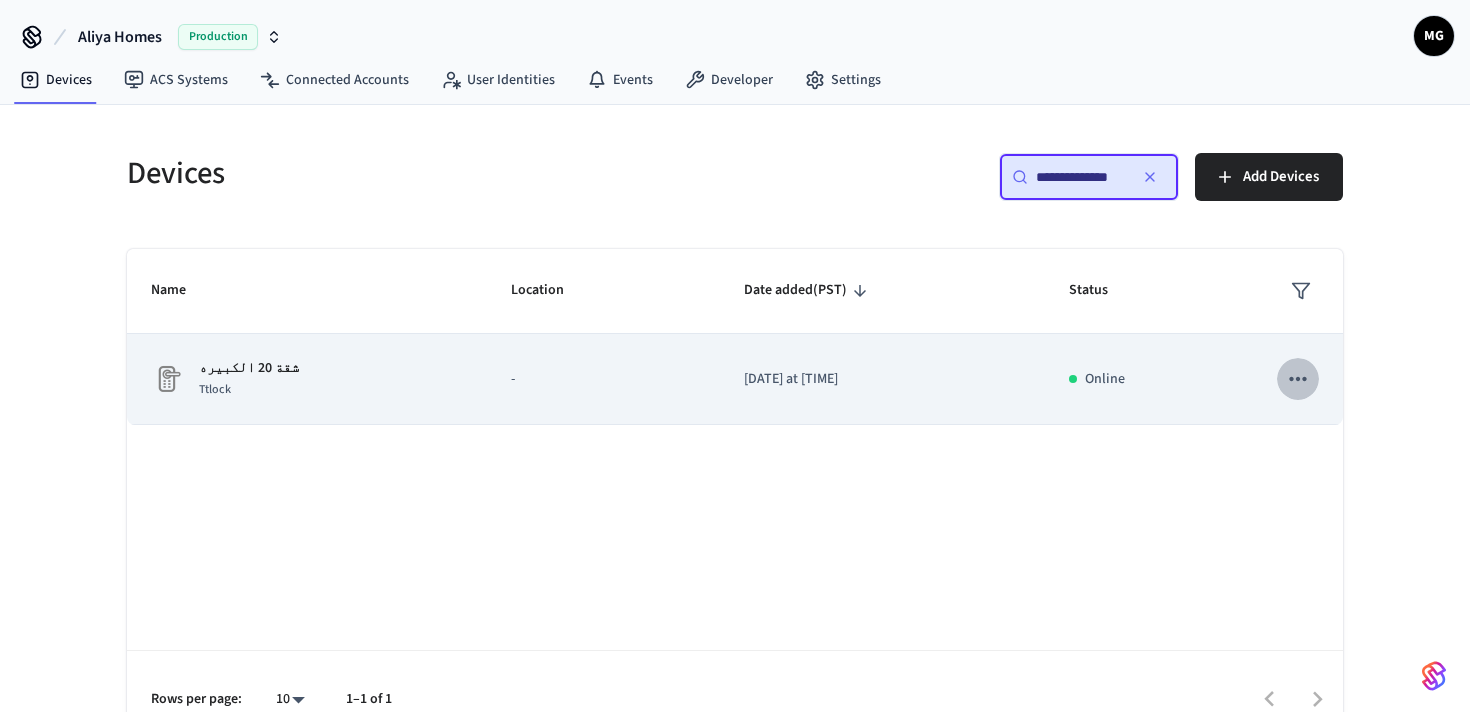 click 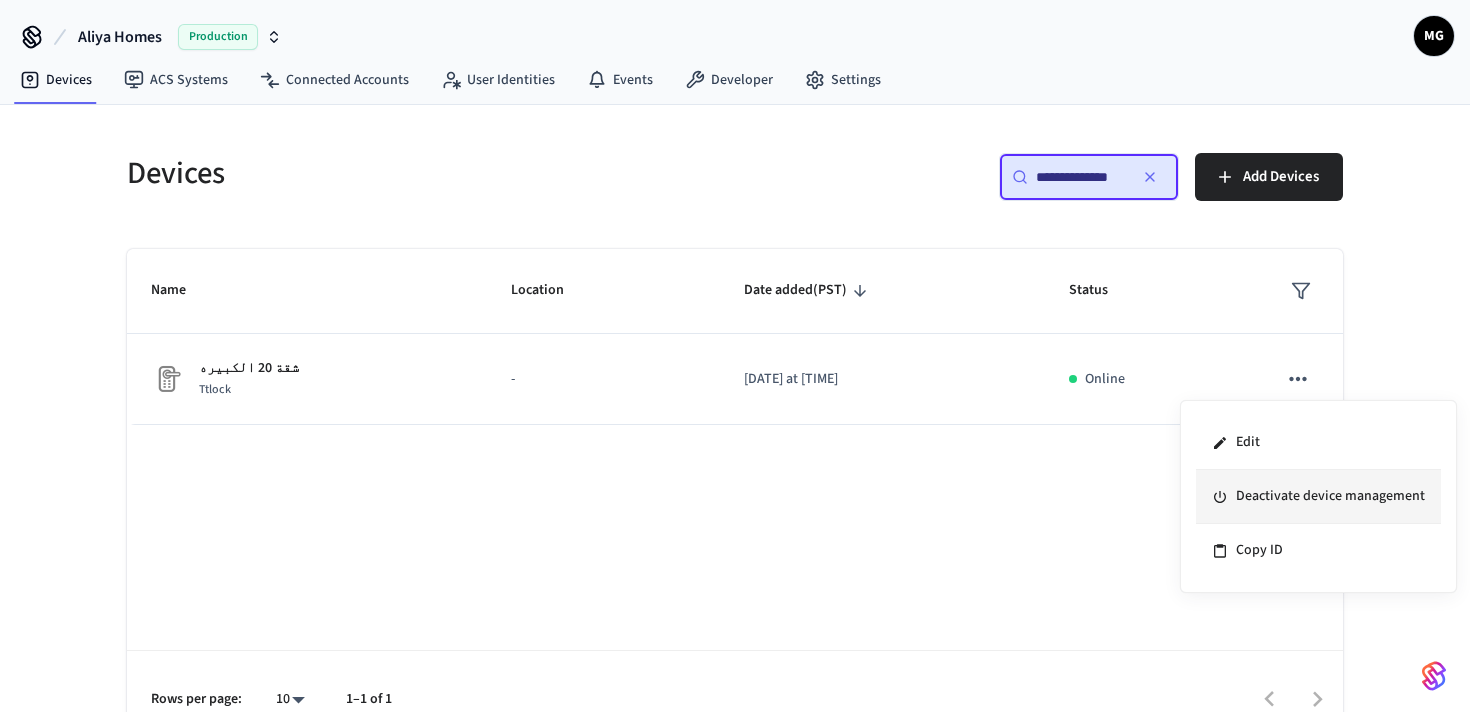 click on "Deactivate device management" at bounding box center [1318, 497] 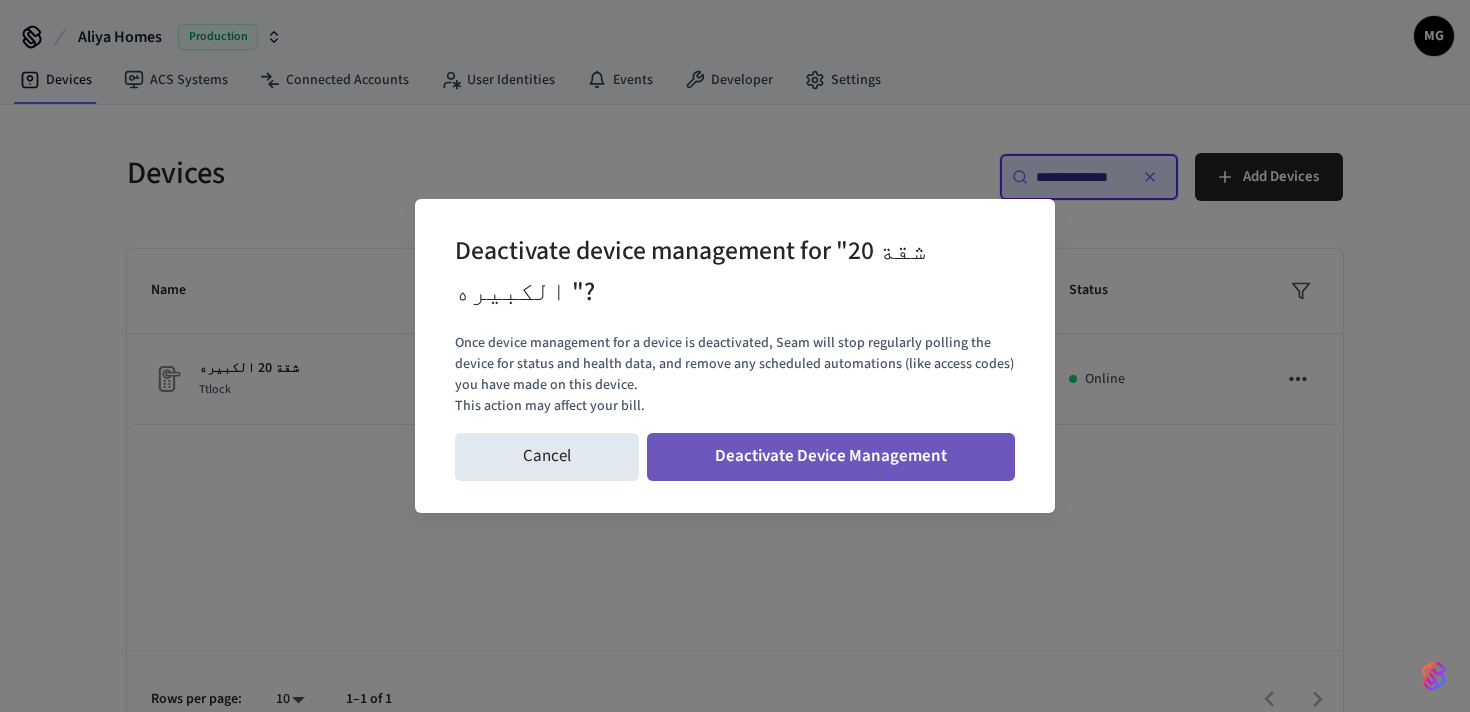 click on "Deactivate Device Management" at bounding box center (831, 457) 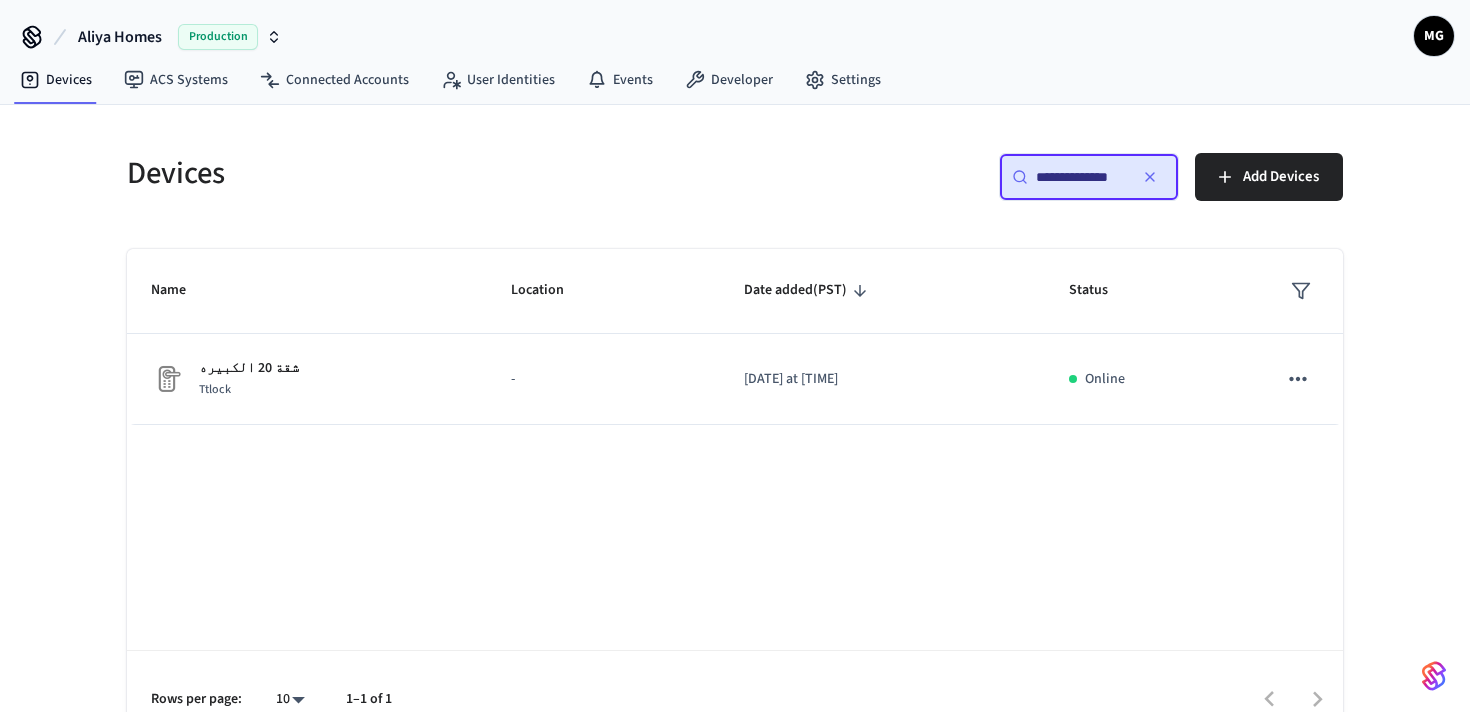 click on "**********" at bounding box center [1089, 177] 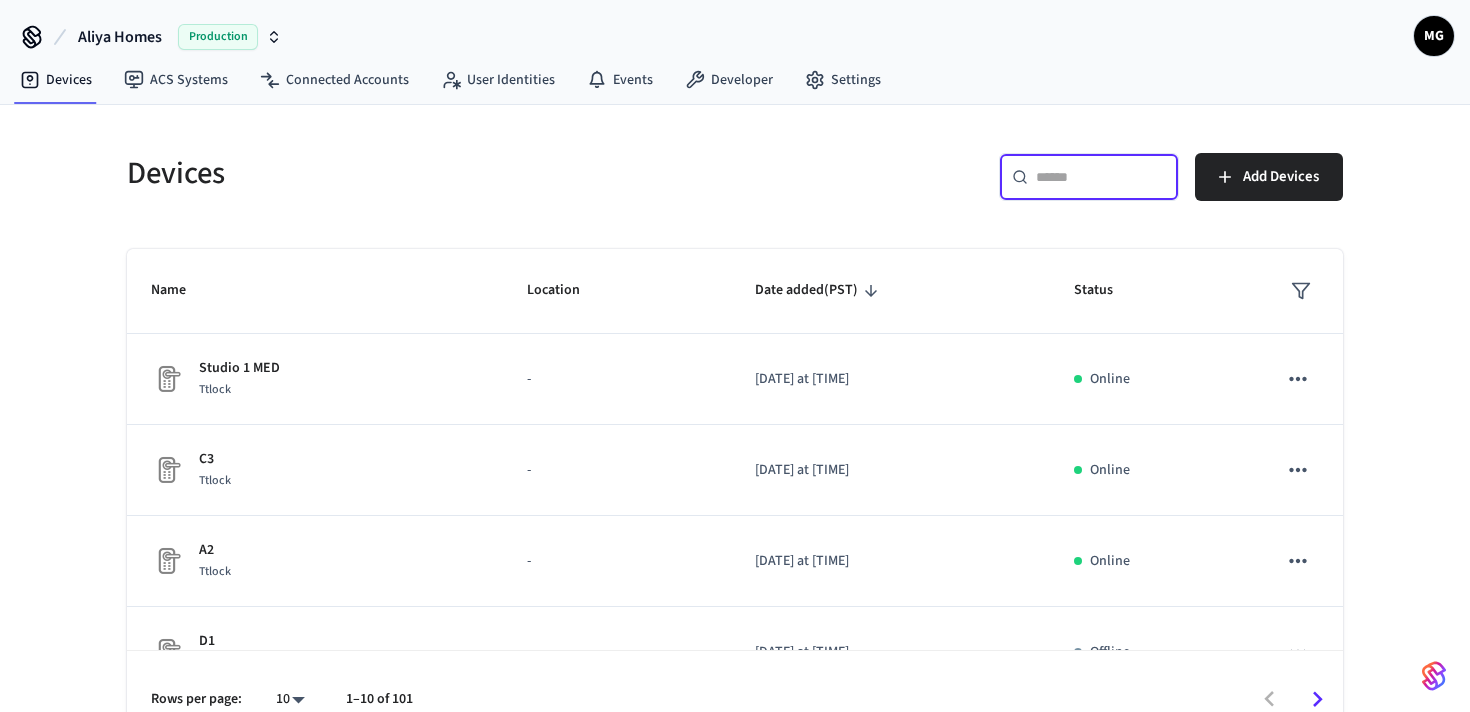 paste on "**********" 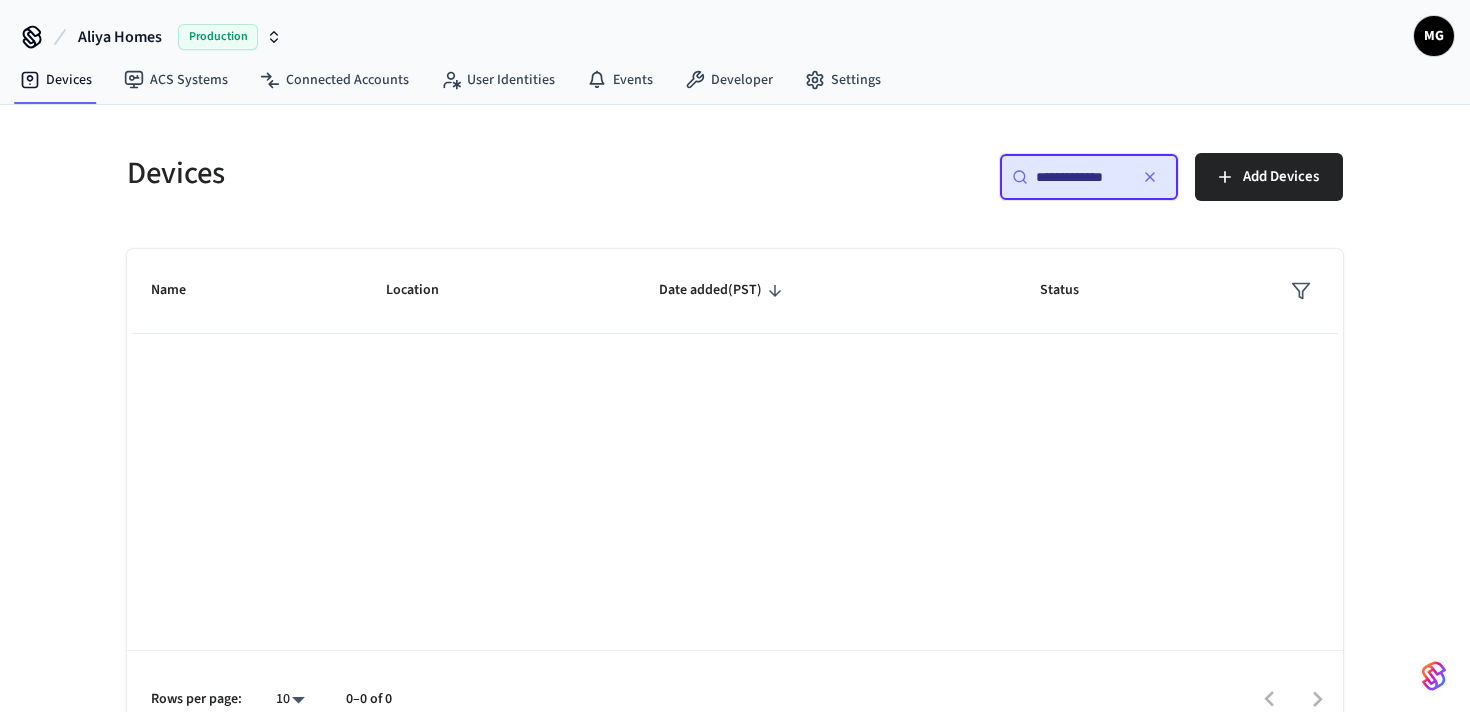 click on "**********" at bounding box center [1081, 177] 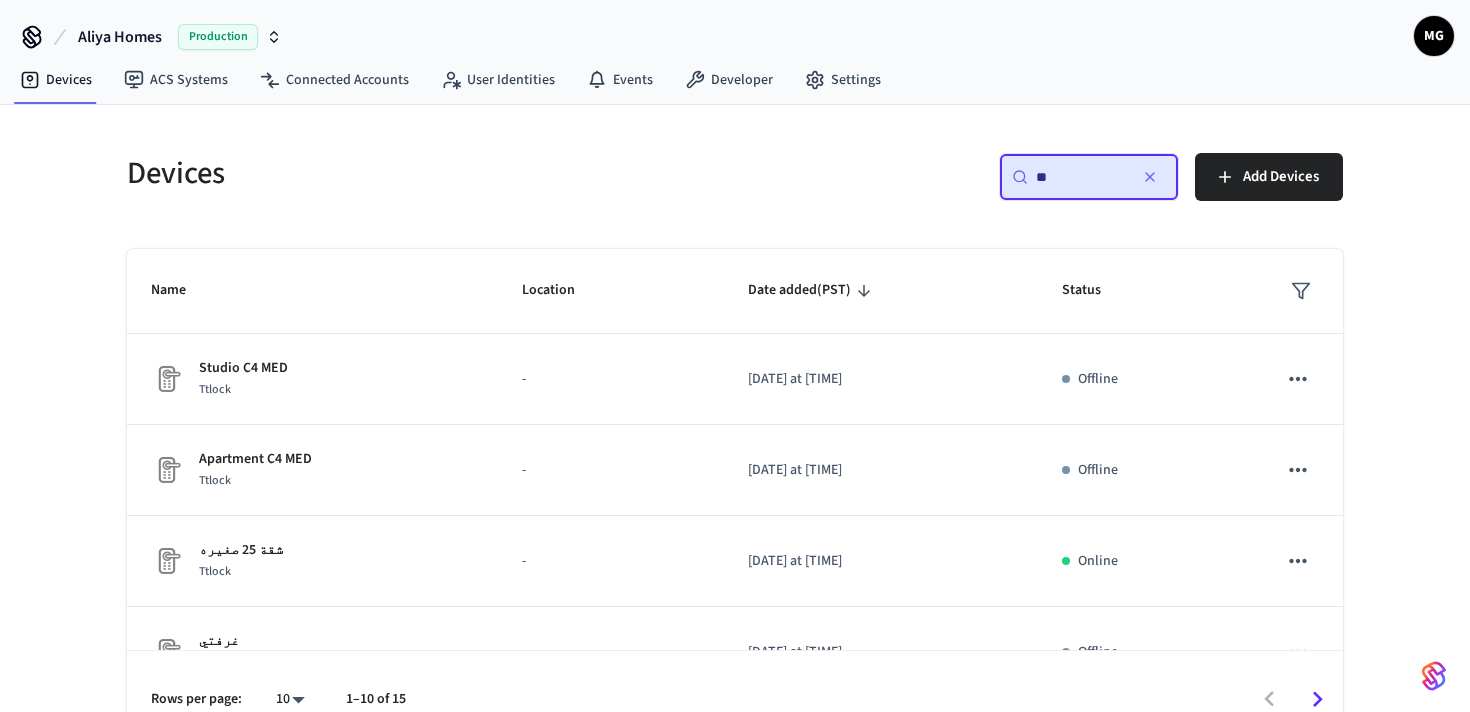 type on "**" 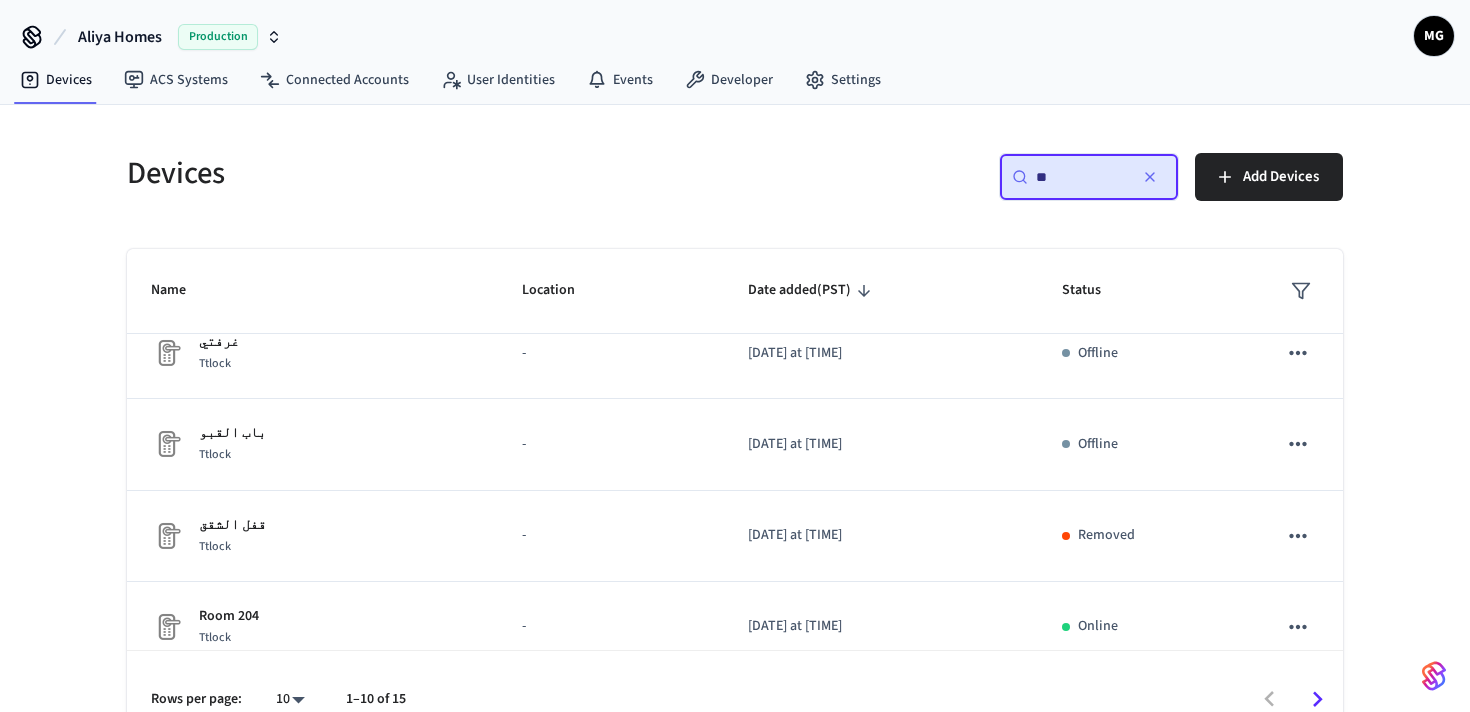 scroll, scrollTop: 0, scrollLeft: 0, axis: both 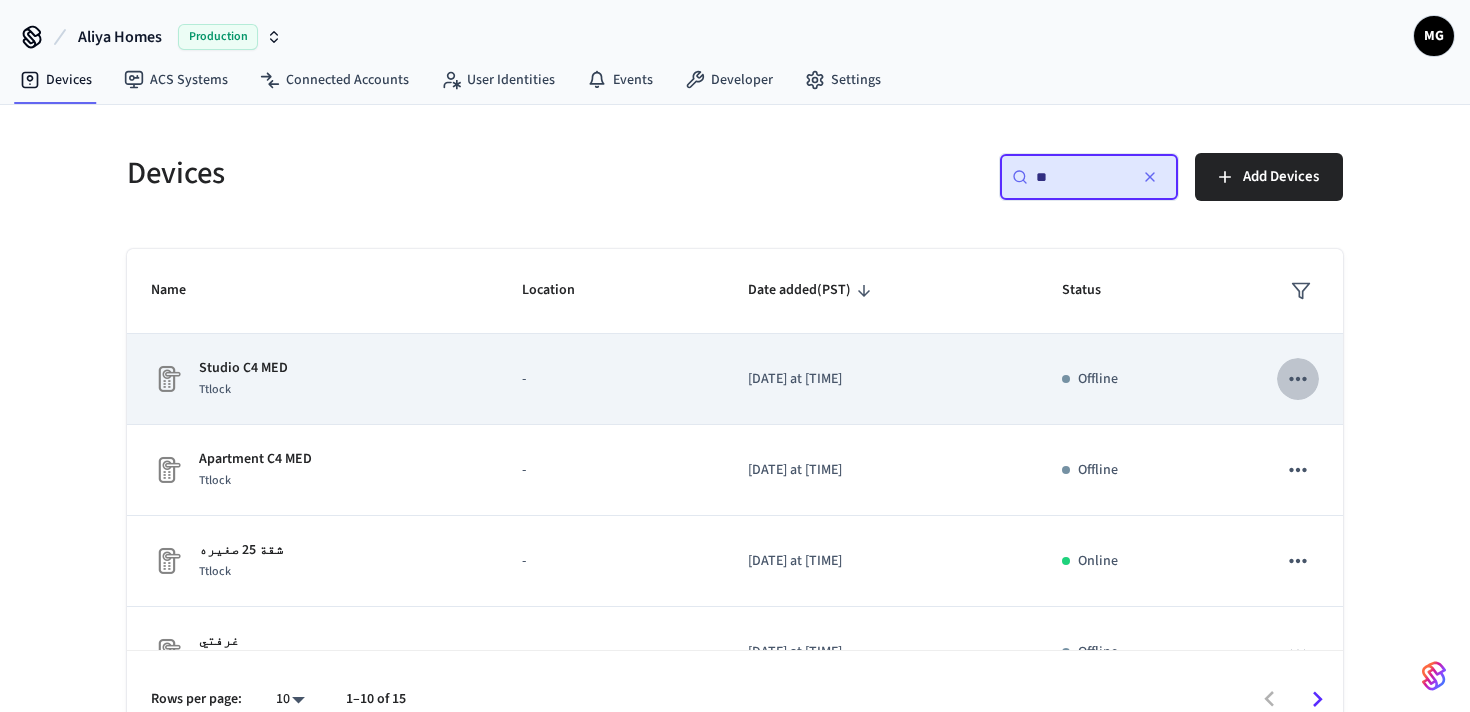 click 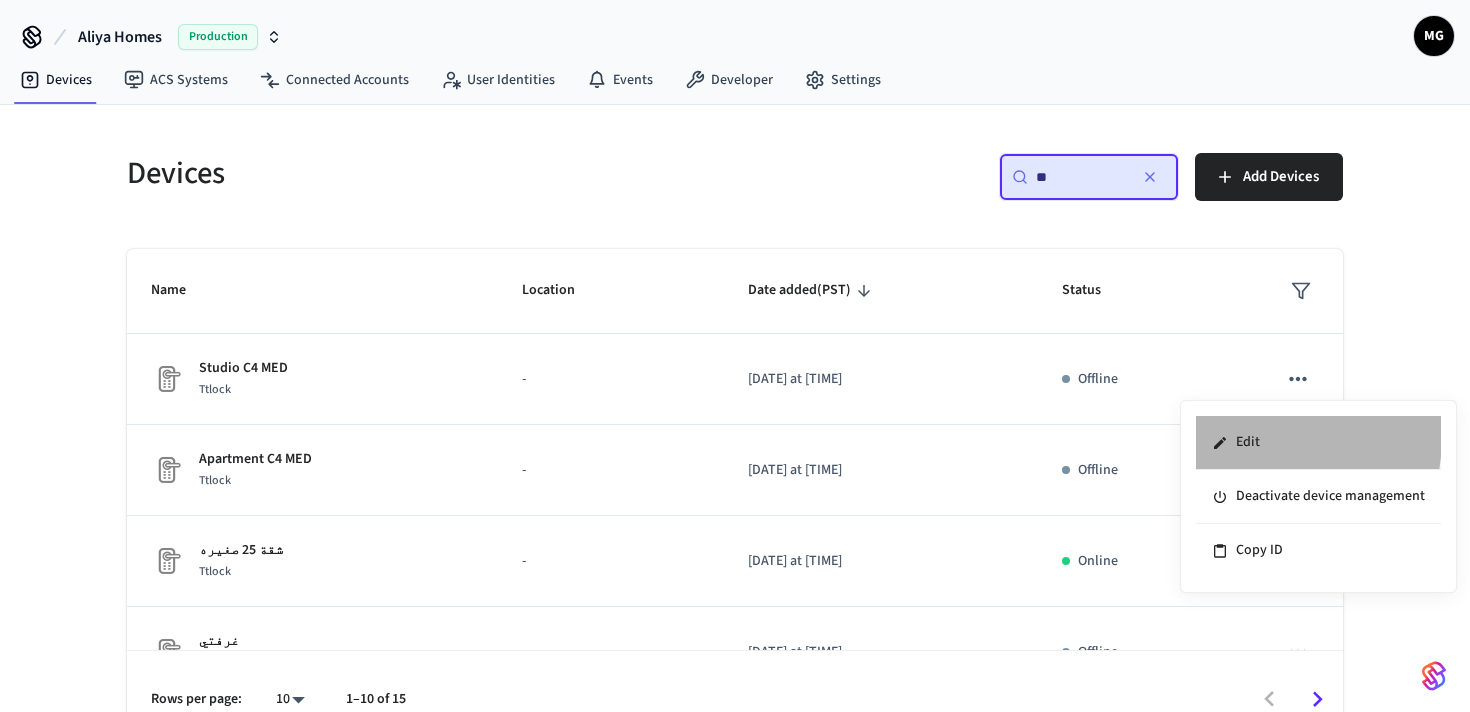 click on "Edit" at bounding box center [1318, 443] 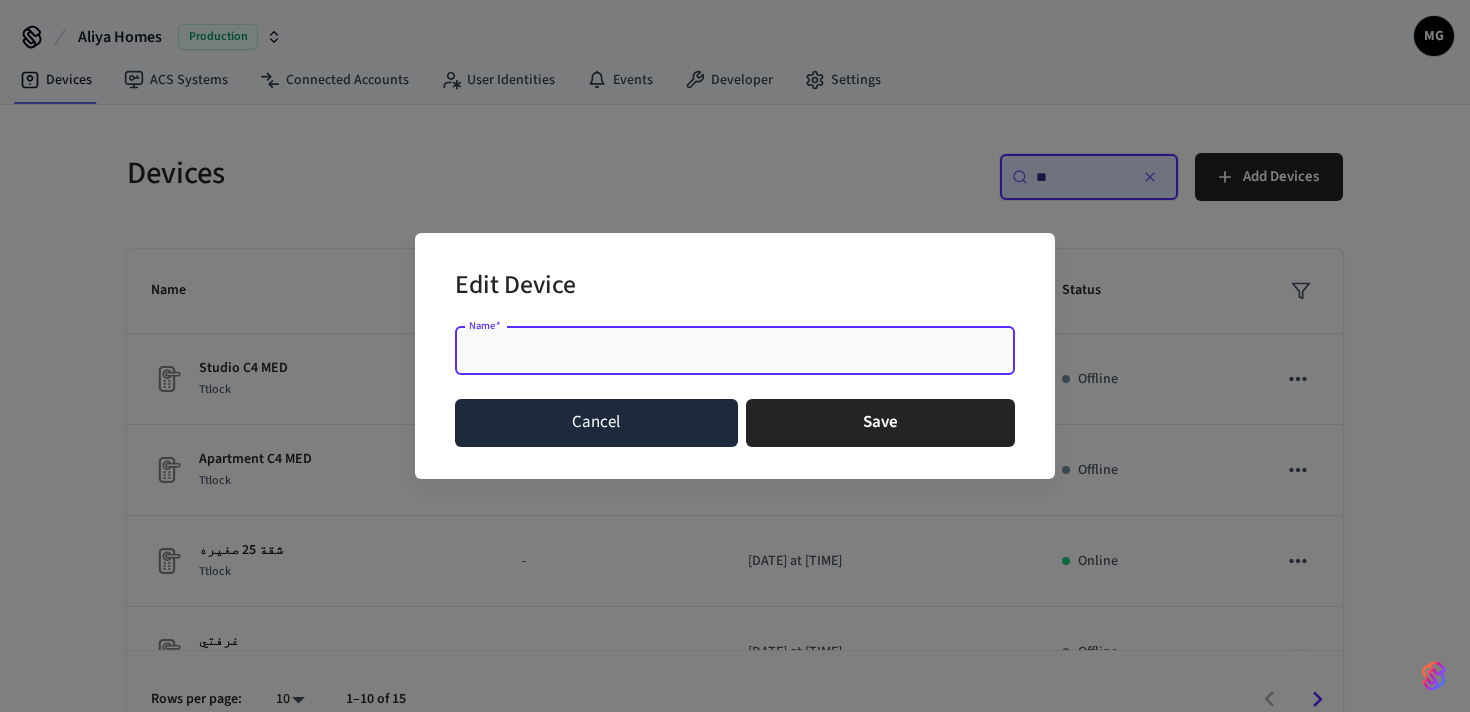click on "Cancel" at bounding box center [596, 423] 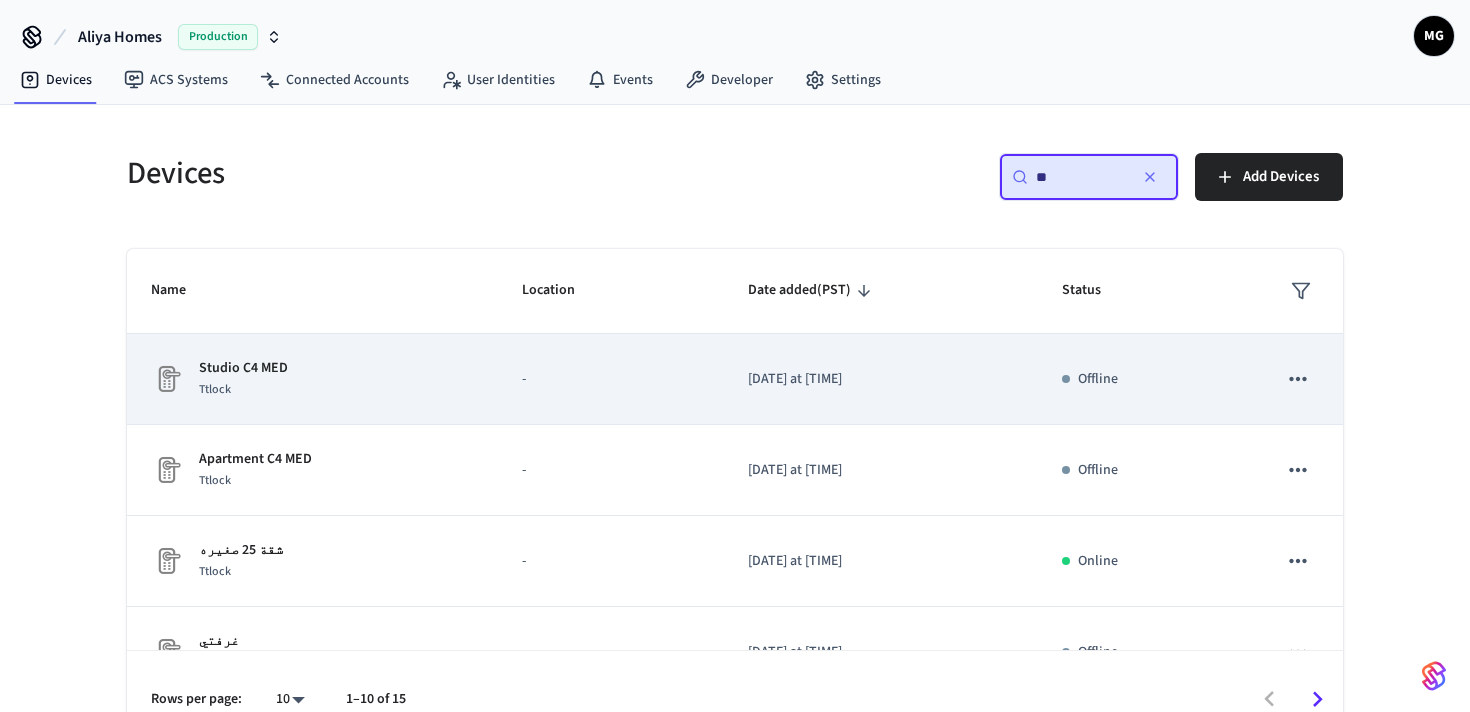 click on "-" at bounding box center (611, 379) 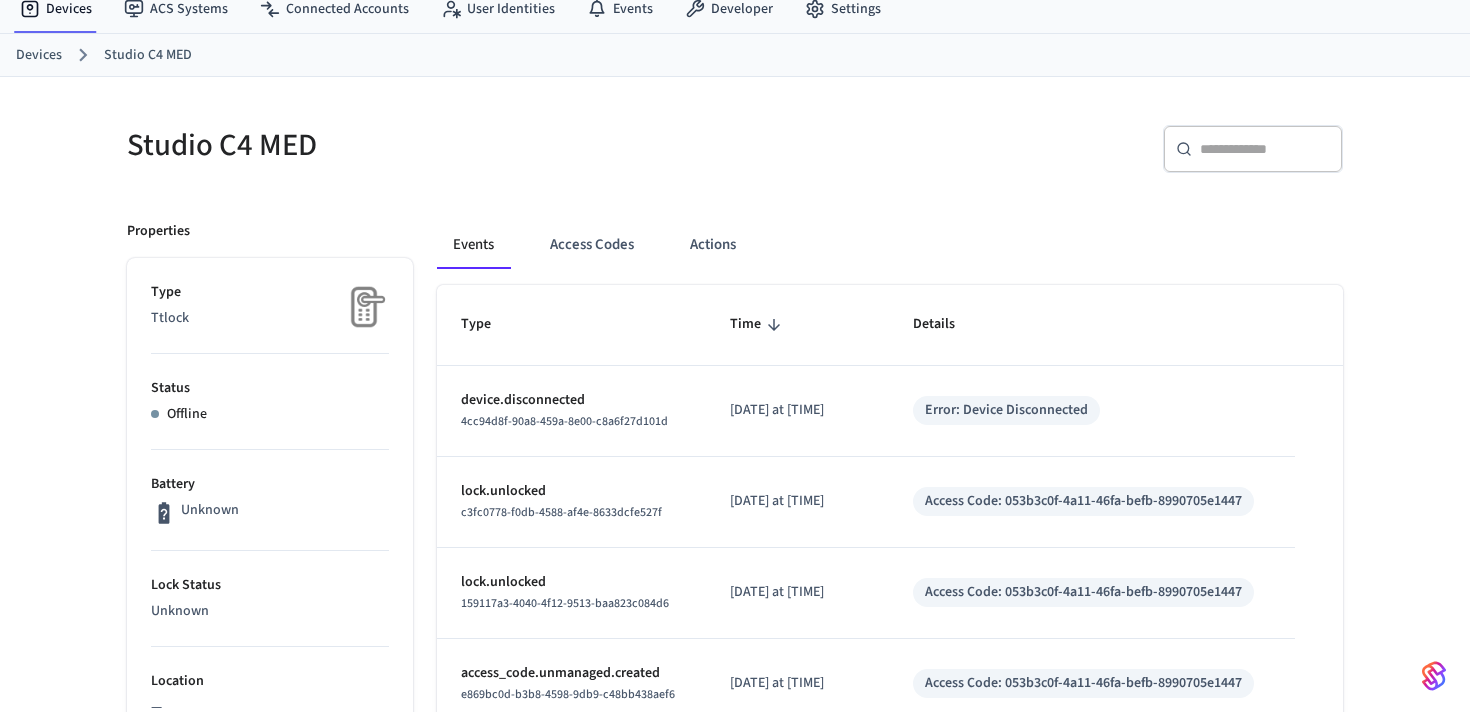 scroll, scrollTop: 67, scrollLeft: 0, axis: vertical 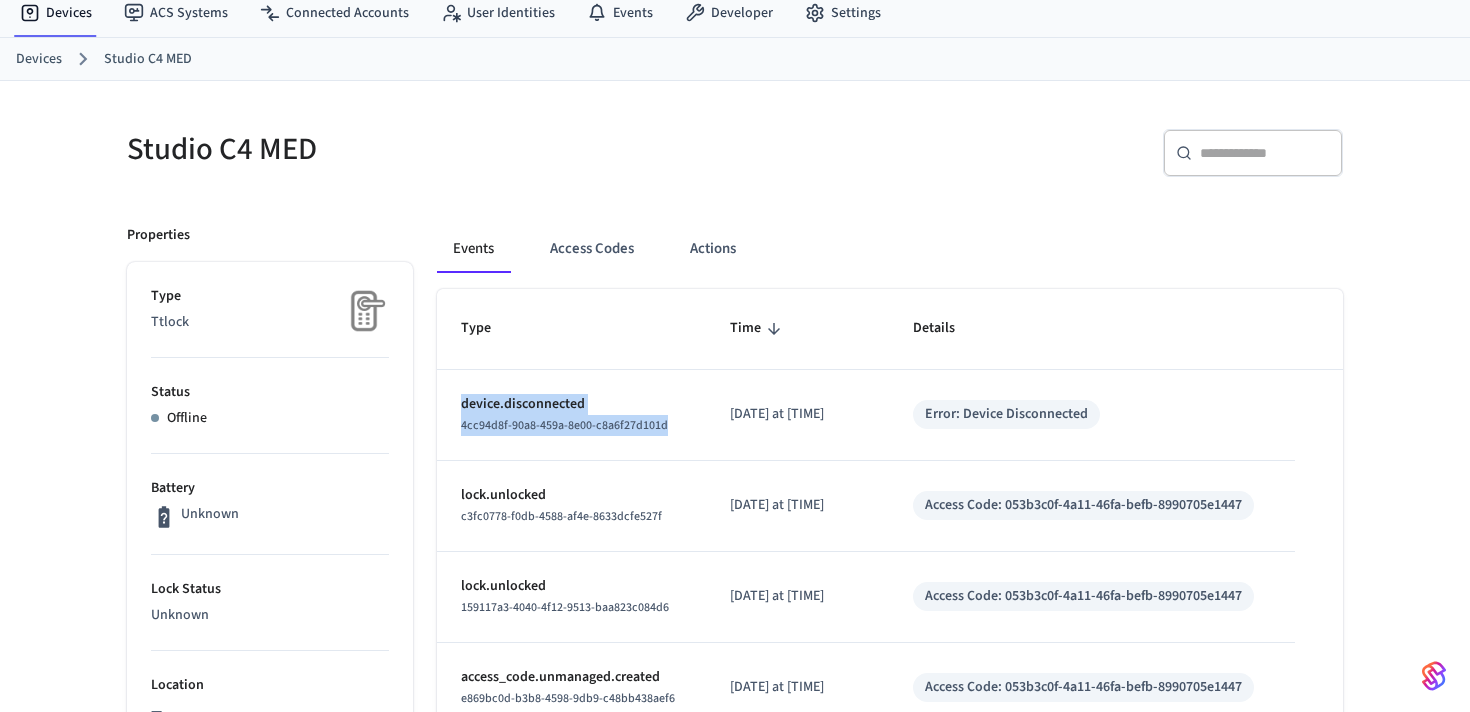 drag, startPoint x: 459, startPoint y: 403, endPoint x: 657, endPoint y: 438, distance: 201.06964 